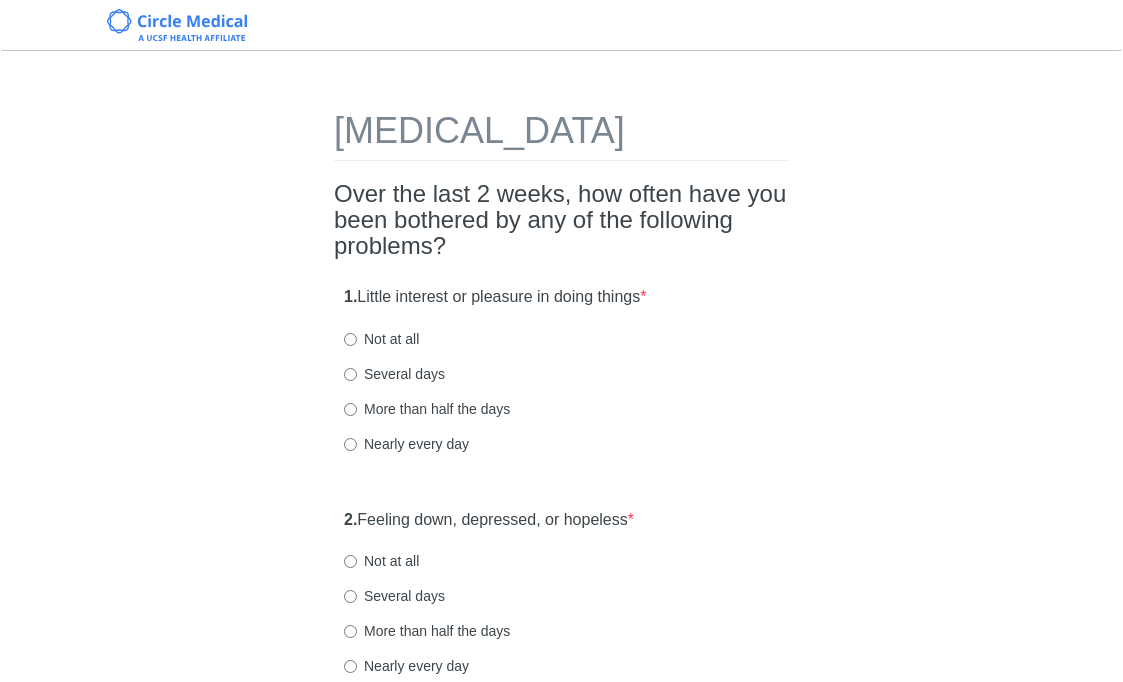 scroll, scrollTop: 0, scrollLeft: 0, axis: both 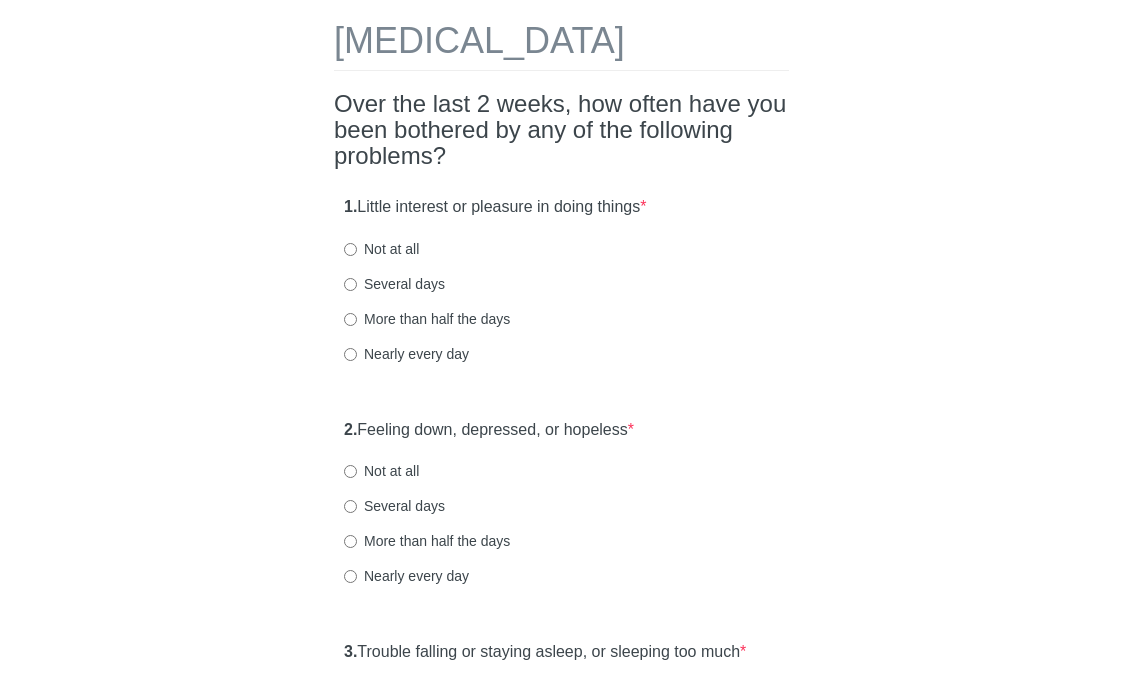 click on "Not at all" at bounding box center [381, 249] 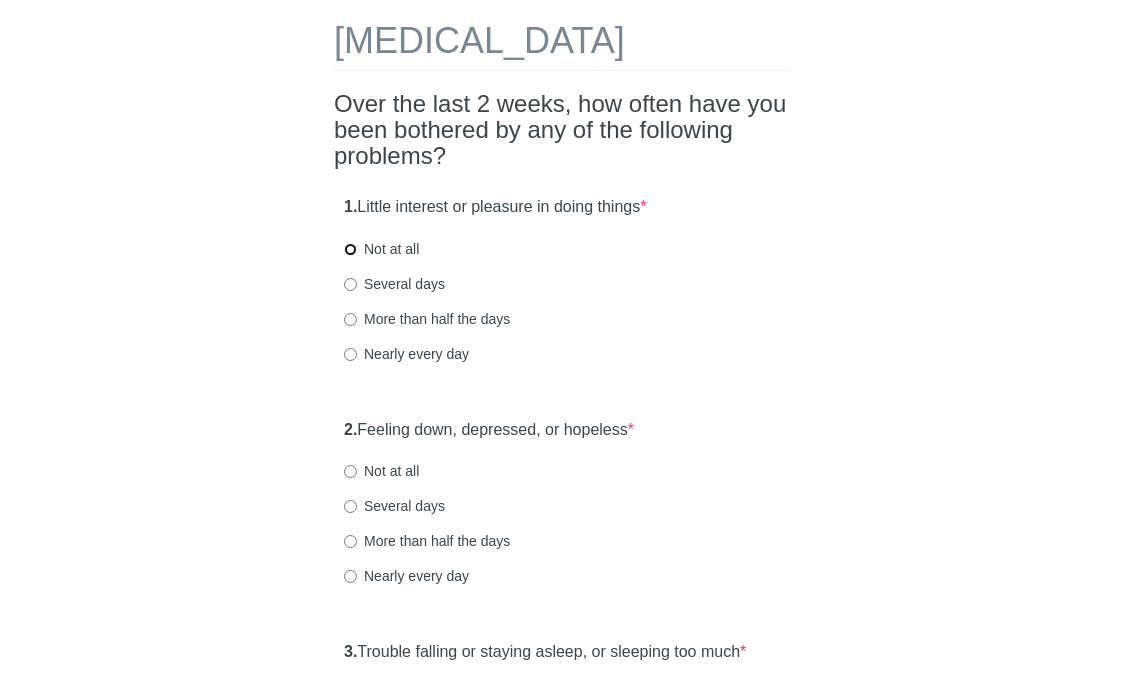 click on "Not at all" at bounding box center (350, 249) 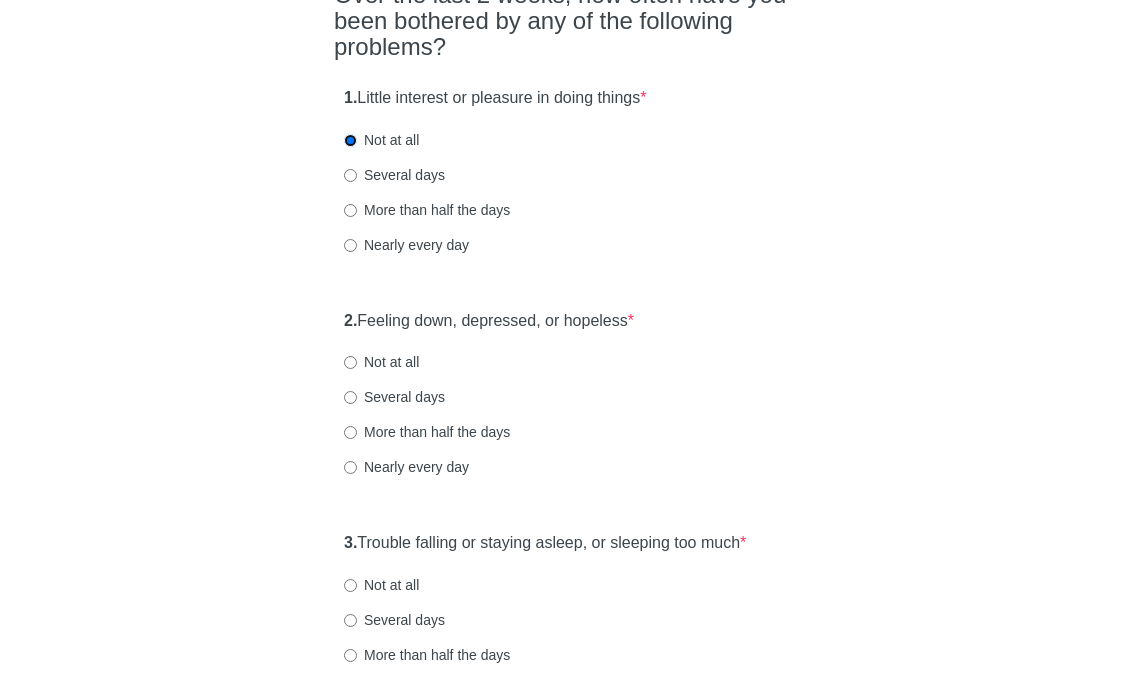scroll, scrollTop: 200, scrollLeft: 0, axis: vertical 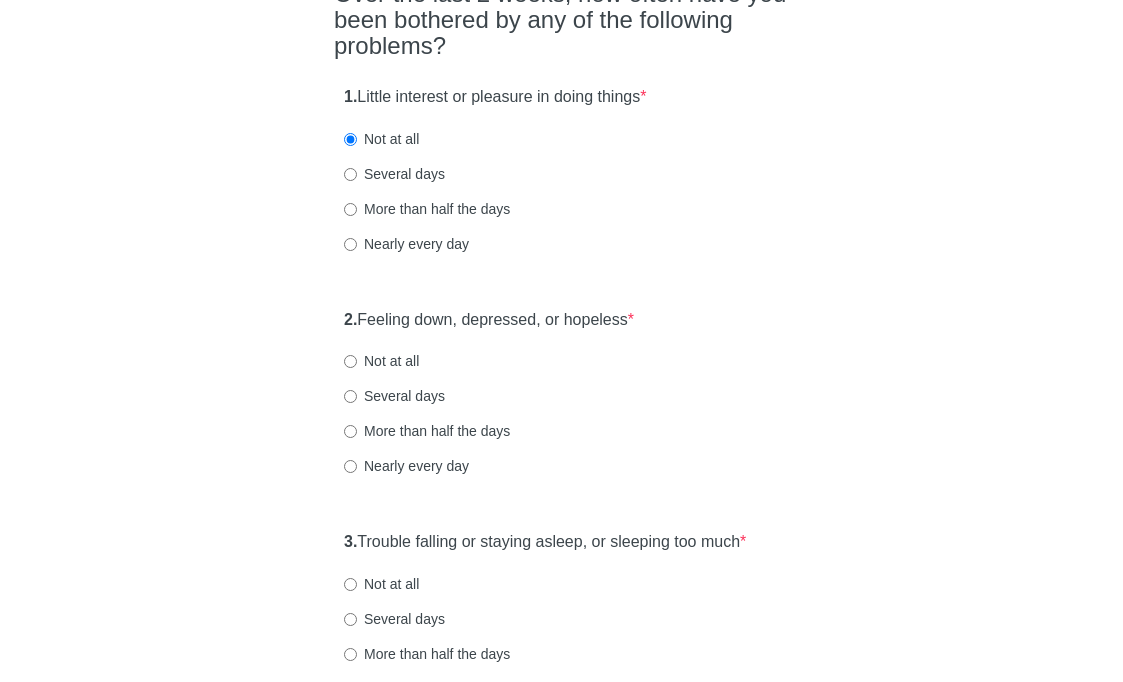 click on "Several days" at bounding box center (394, 174) 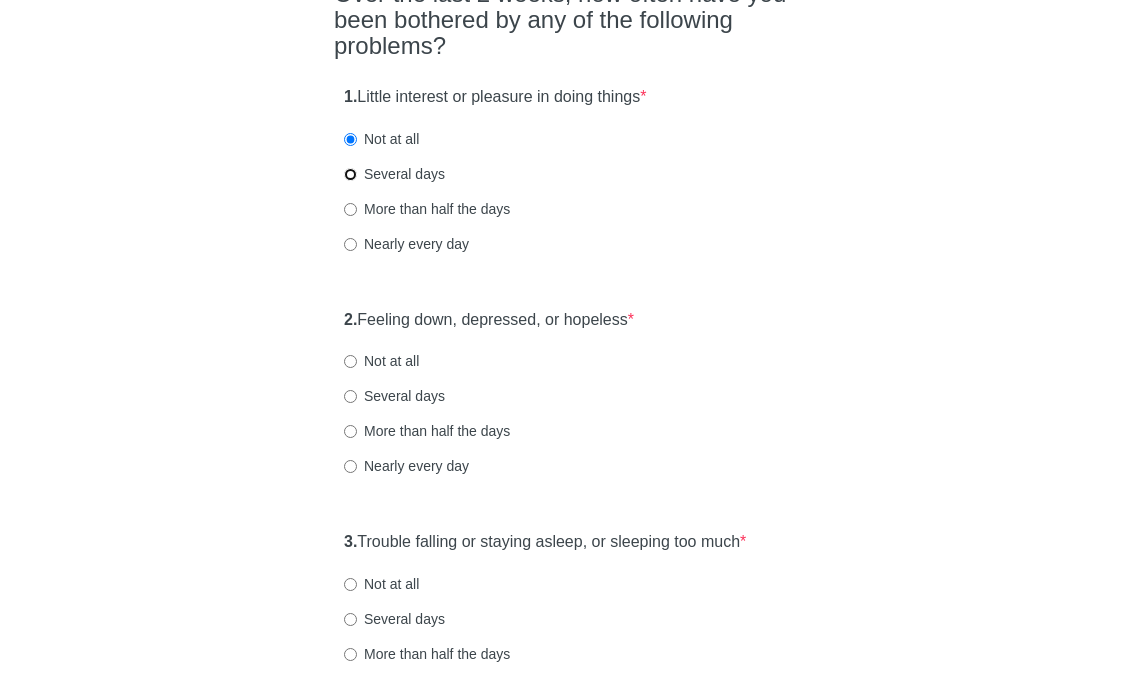 radio on "true" 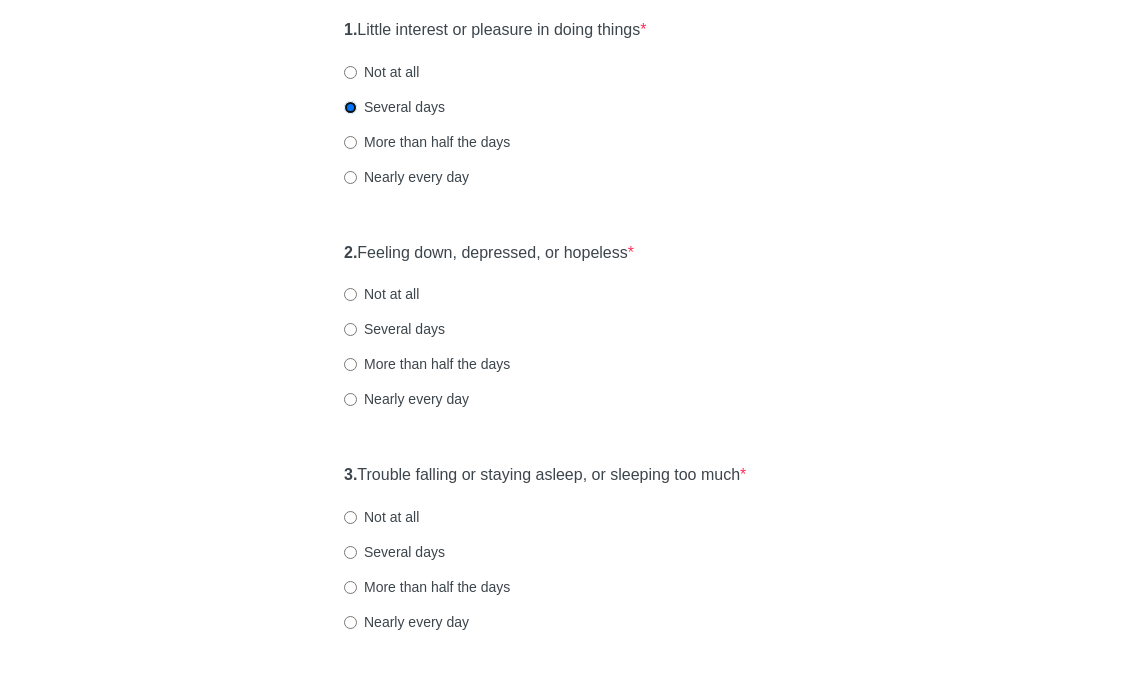 scroll, scrollTop: 270, scrollLeft: 0, axis: vertical 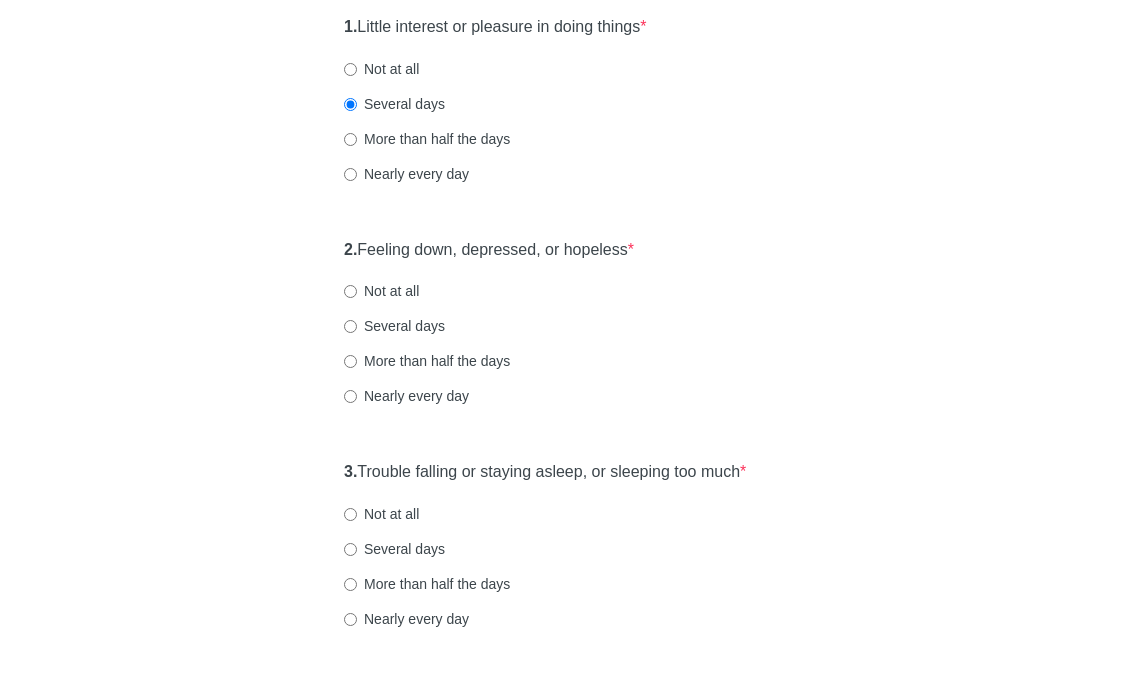 click on "Several days" at bounding box center [394, 326] 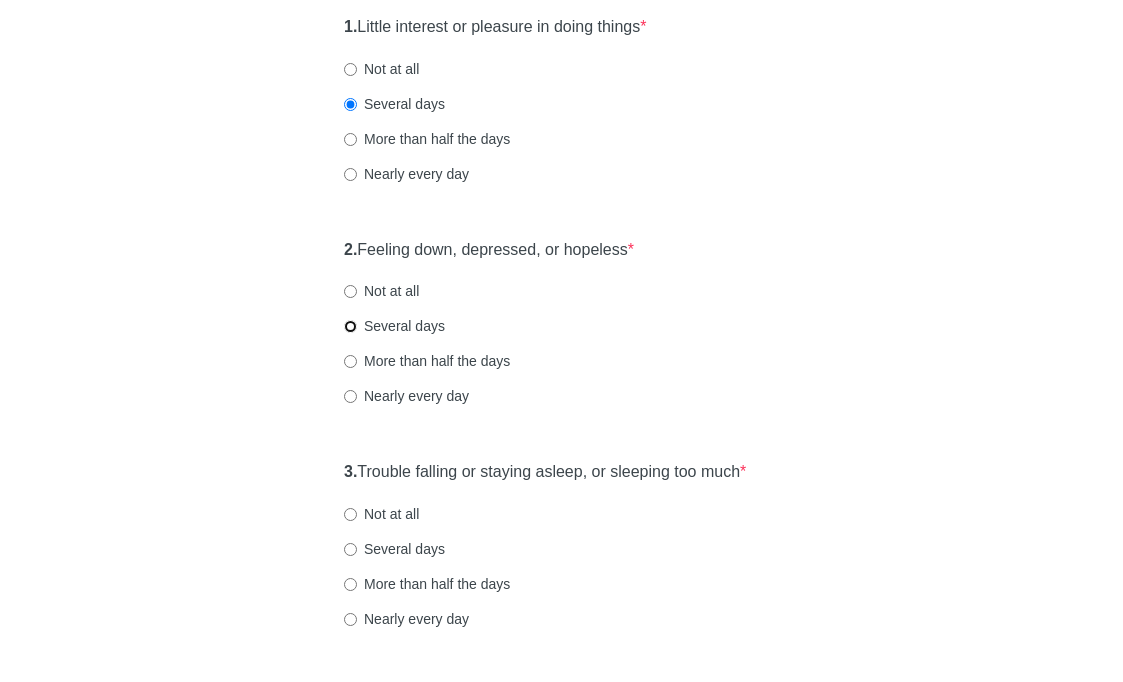 click on "Several days" at bounding box center [350, 326] 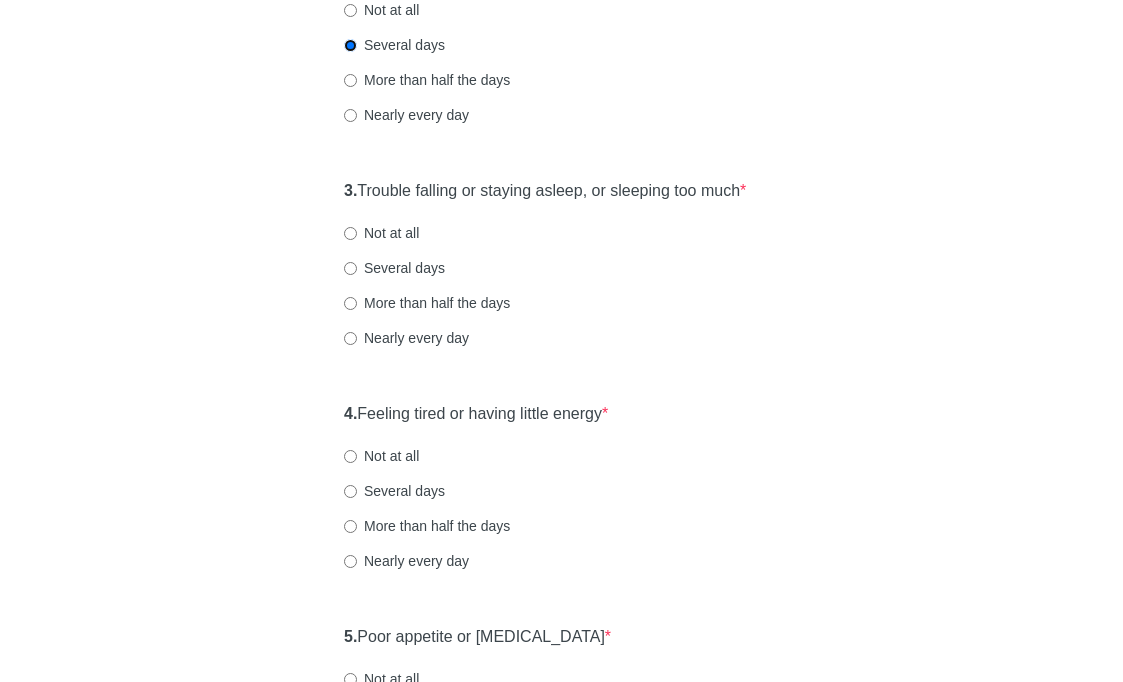 scroll, scrollTop: 572, scrollLeft: 0, axis: vertical 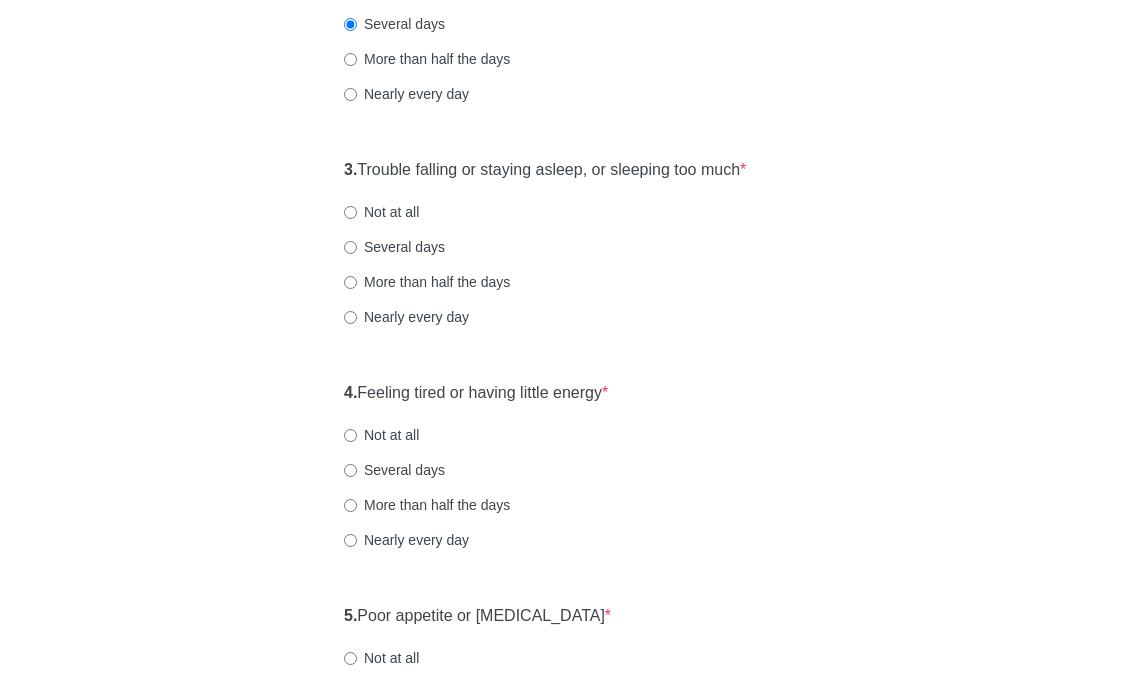 click on "Not at all" at bounding box center [381, 212] 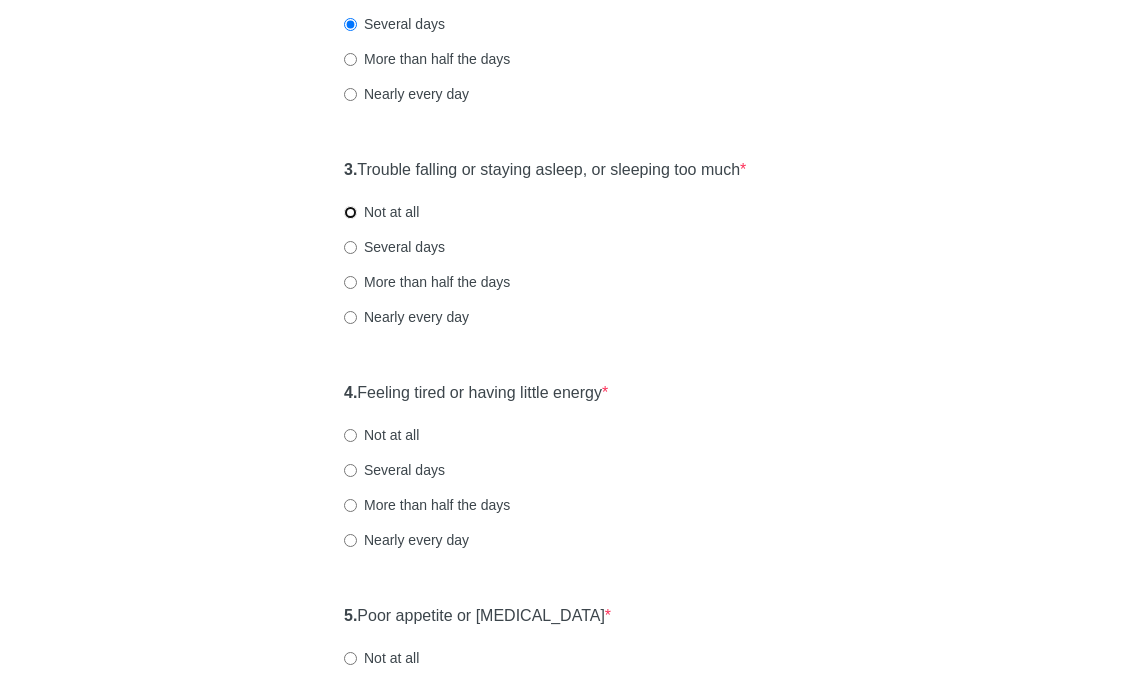 click on "Not at all" at bounding box center [350, 212] 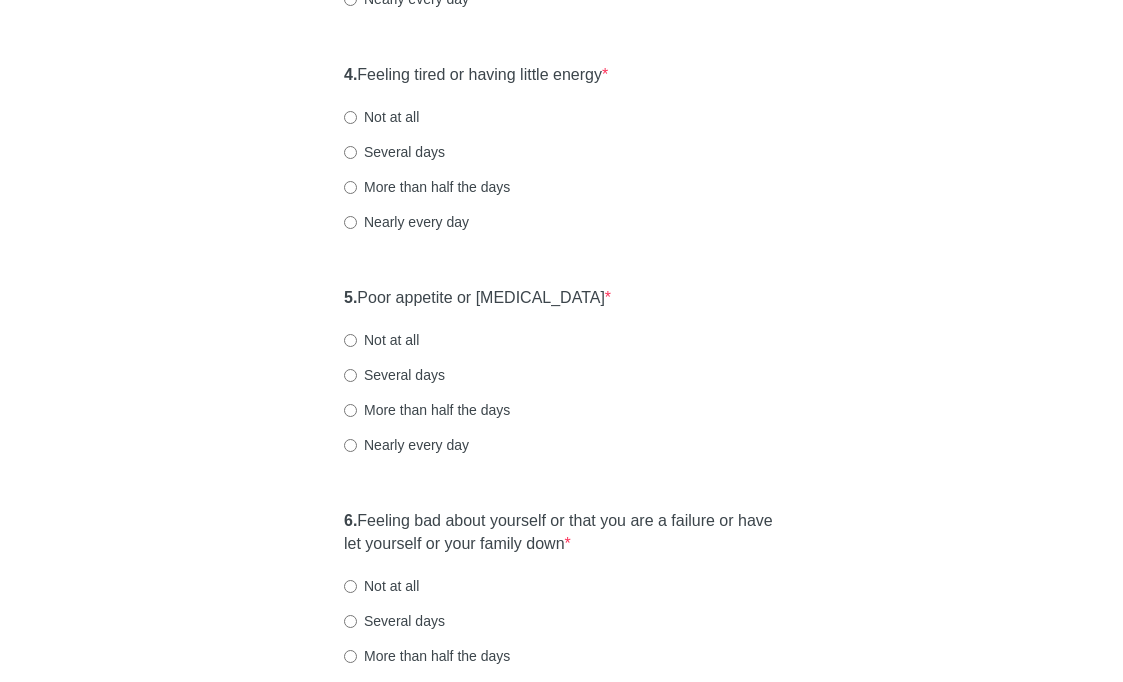 scroll, scrollTop: 895, scrollLeft: 0, axis: vertical 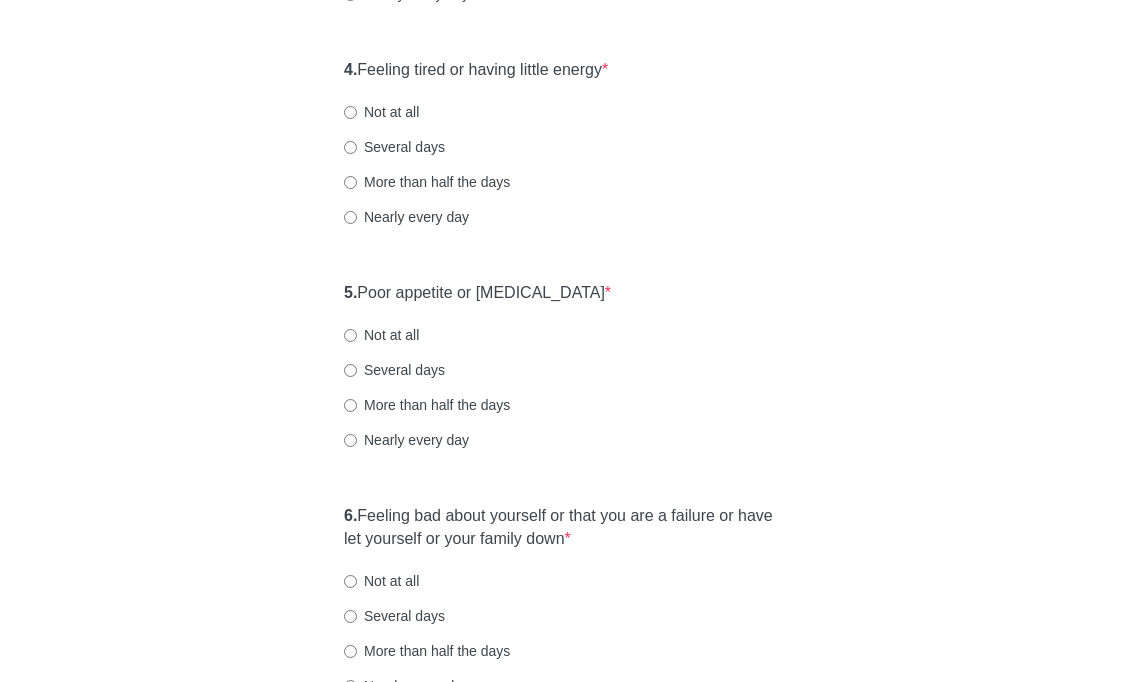 click on "Several days" at bounding box center [394, 147] 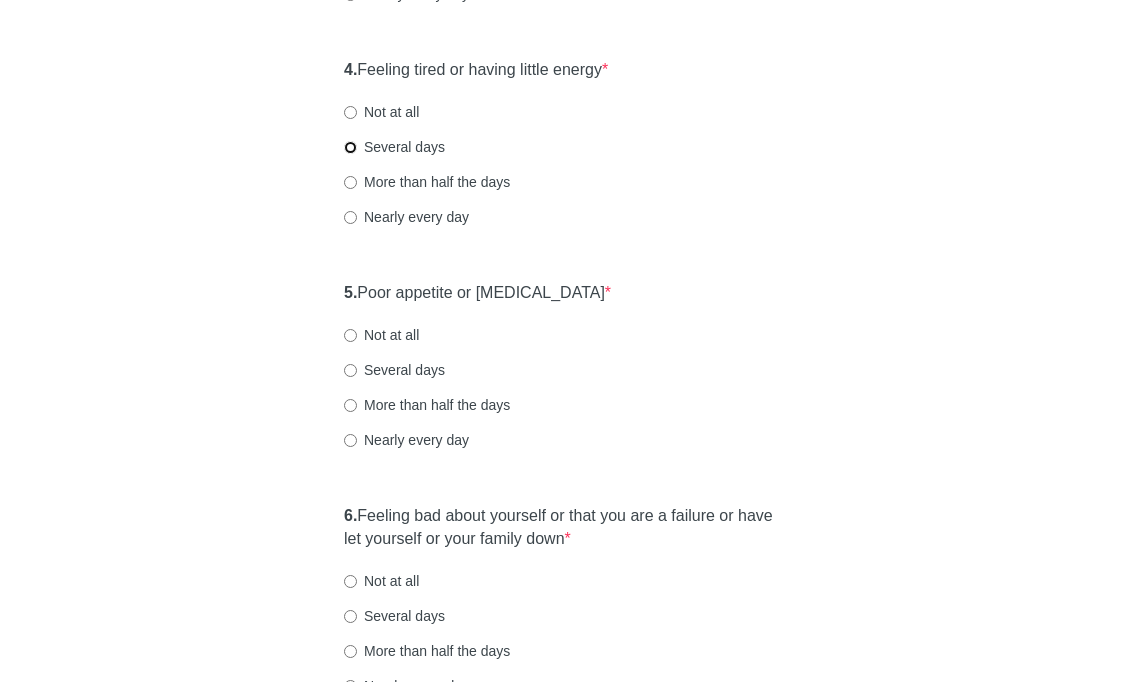 radio on "true" 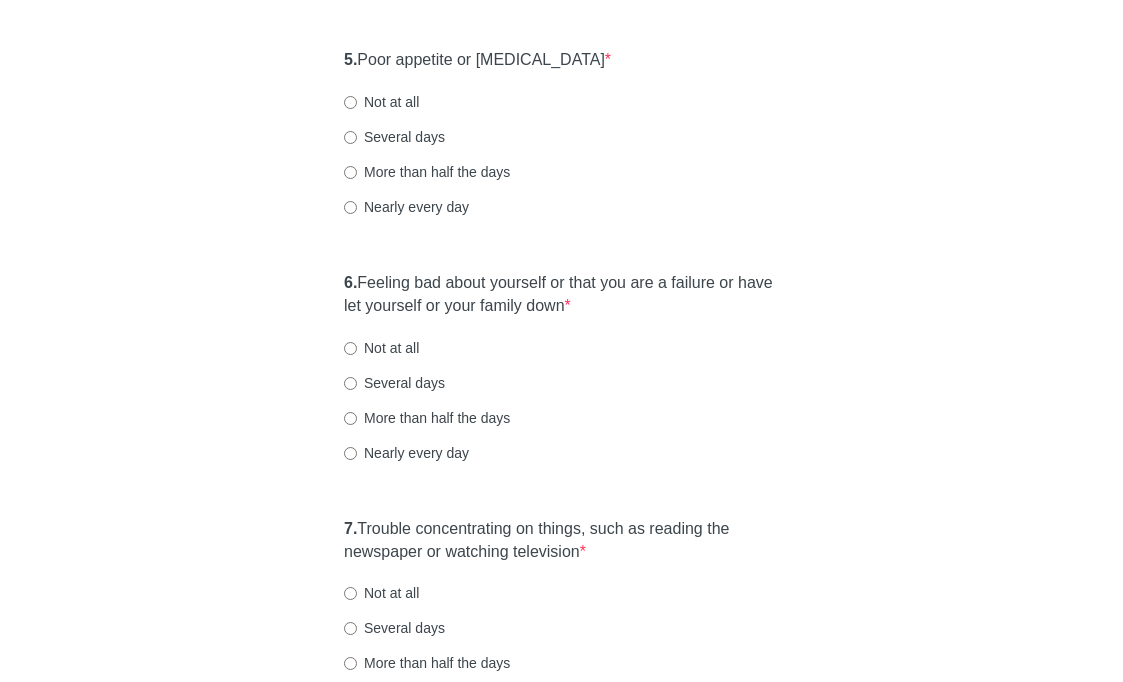 scroll, scrollTop: 1142, scrollLeft: 0, axis: vertical 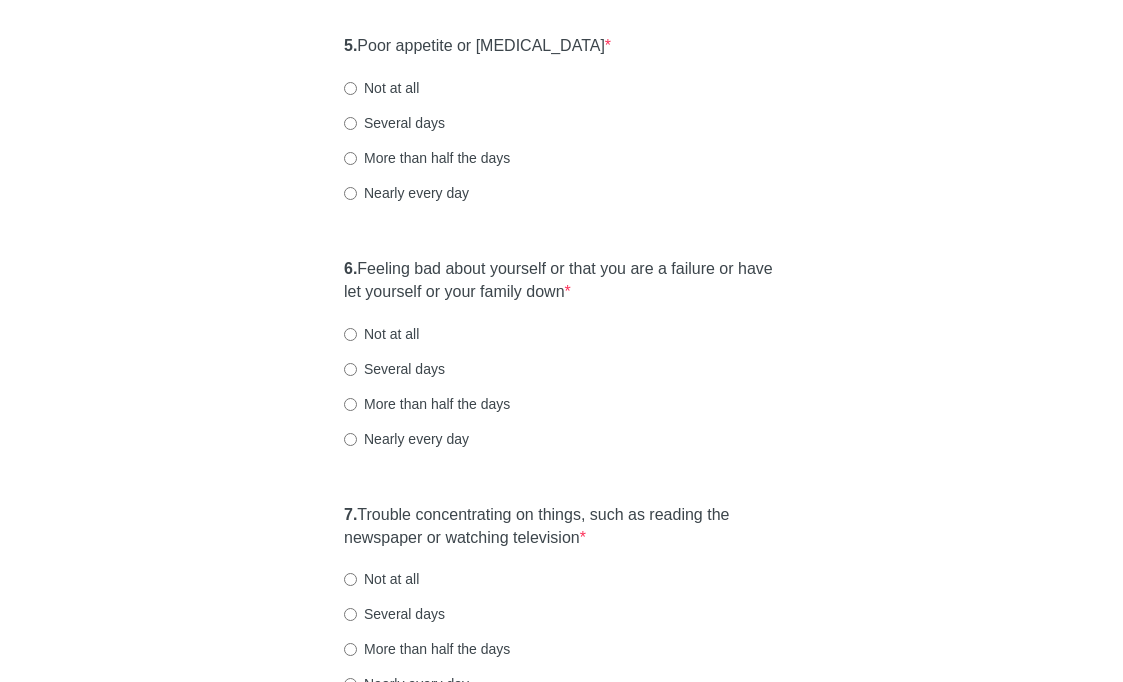 click on "Not at all" at bounding box center (381, 88) 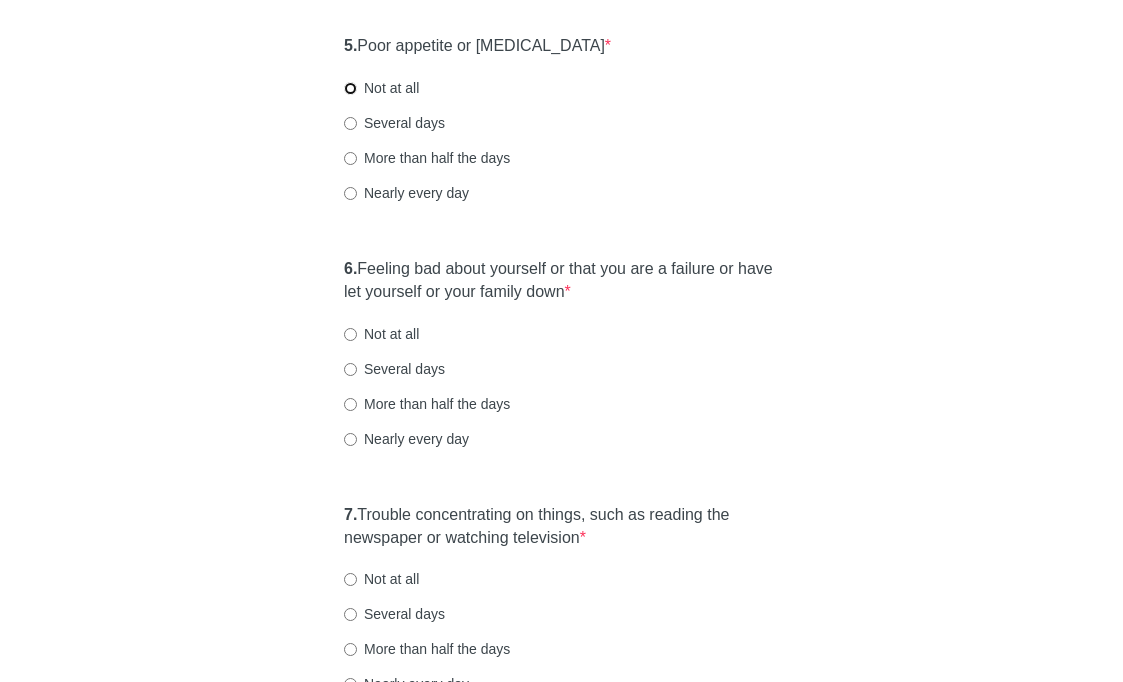click on "Not at all" at bounding box center [350, 88] 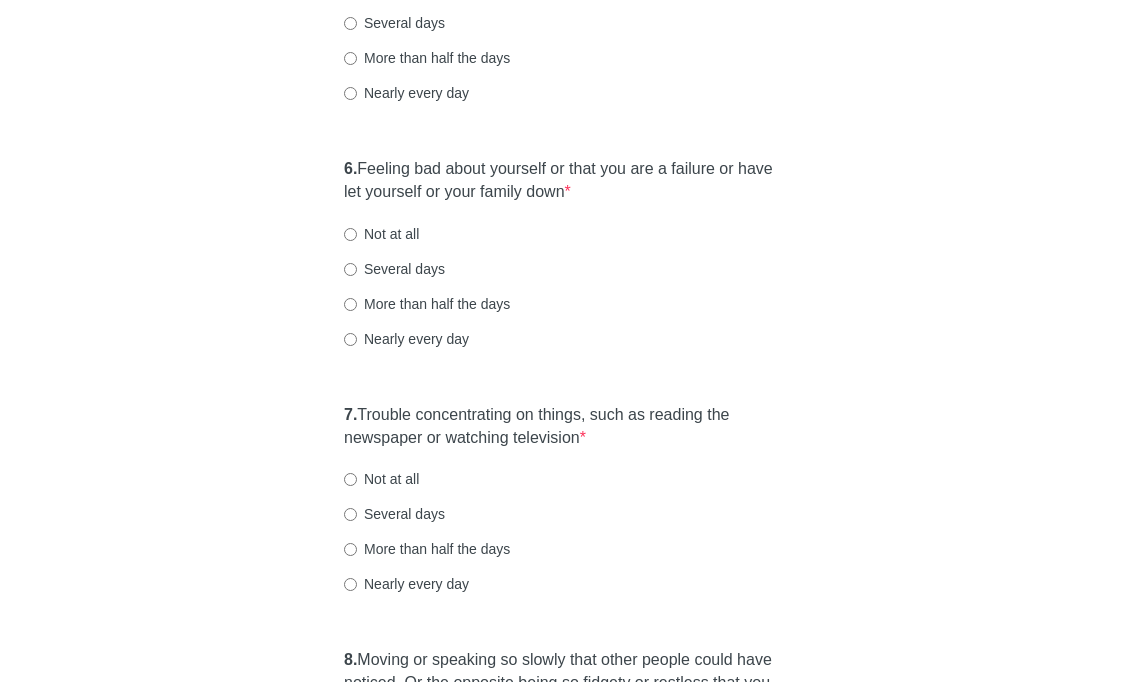 scroll, scrollTop: 1246, scrollLeft: 0, axis: vertical 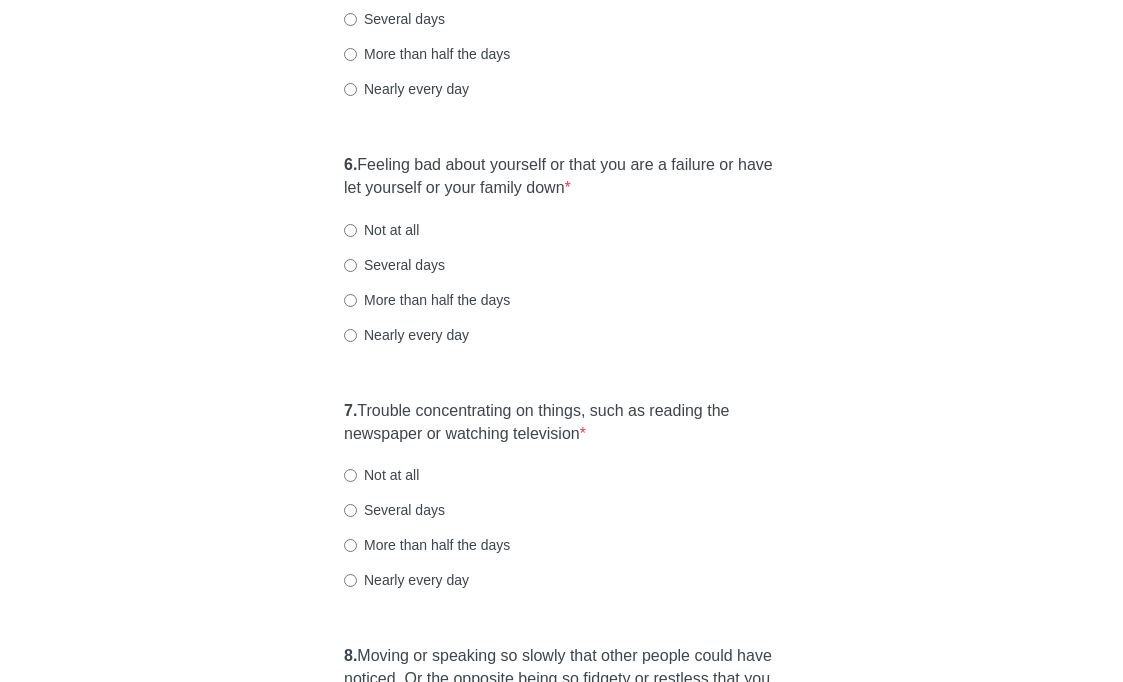 click on "Several days" at bounding box center [394, 265] 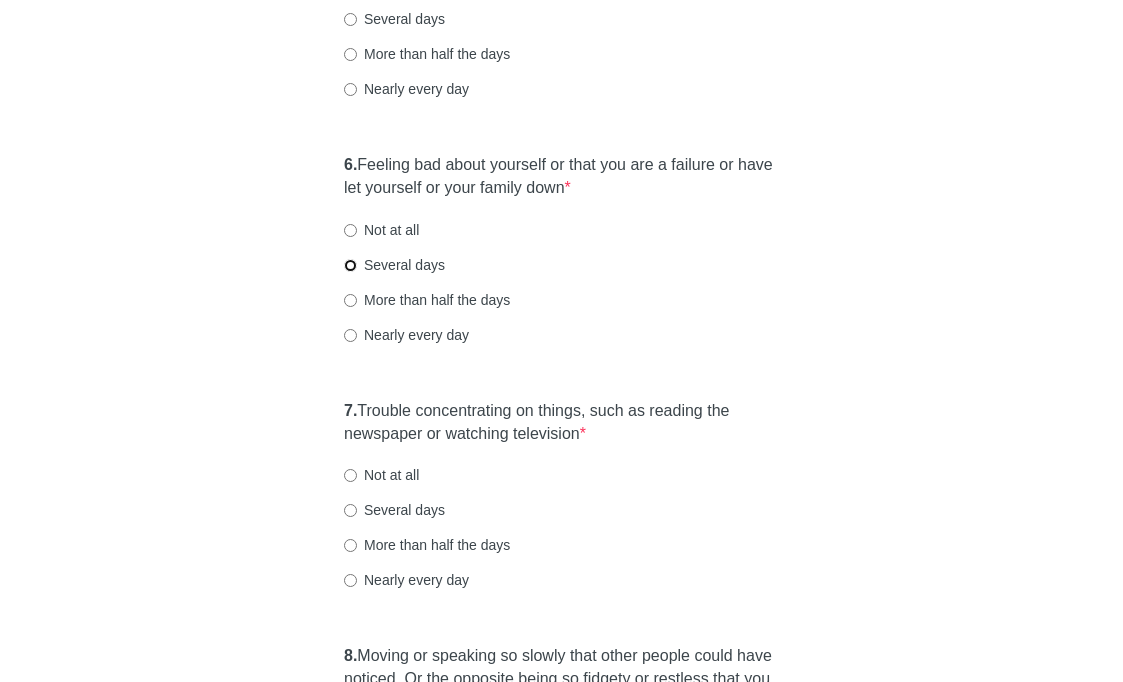 radio on "true" 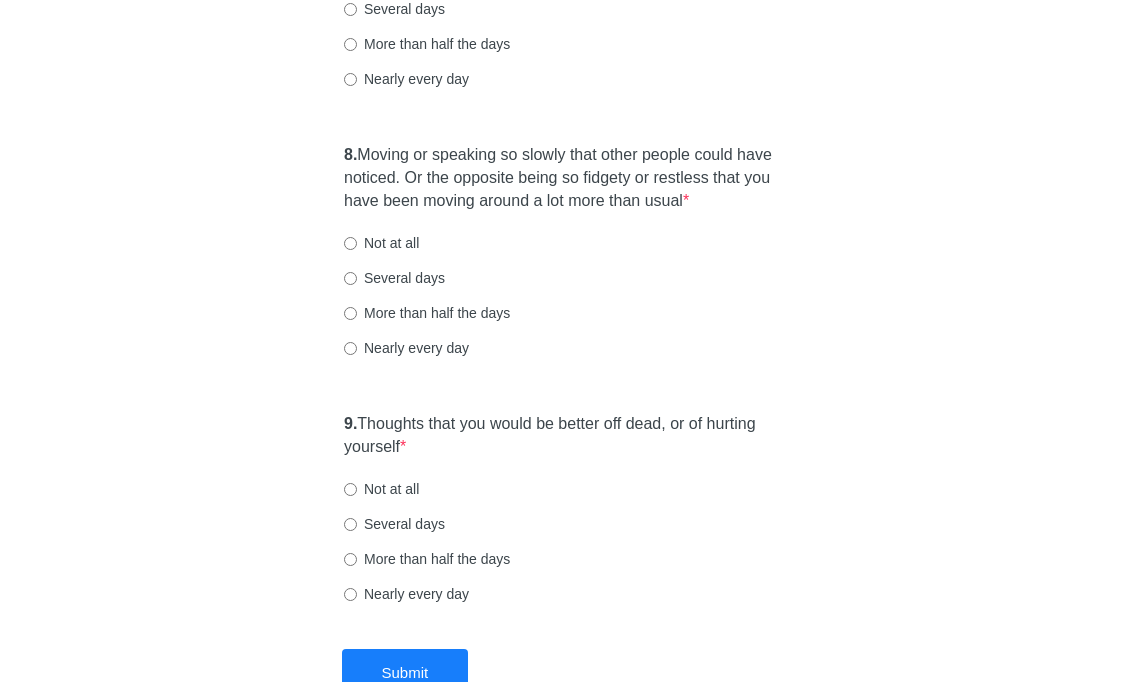 scroll, scrollTop: 1731, scrollLeft: 0, axis: vertical 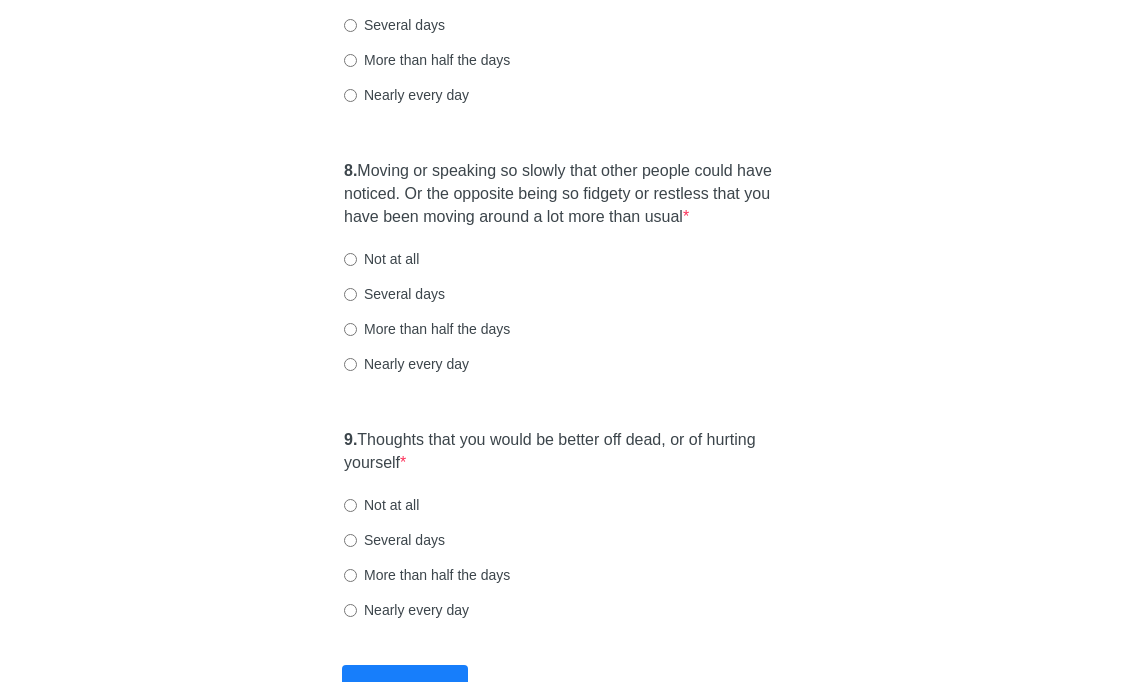 click on "Not at all" at bounding box center (381, -10) 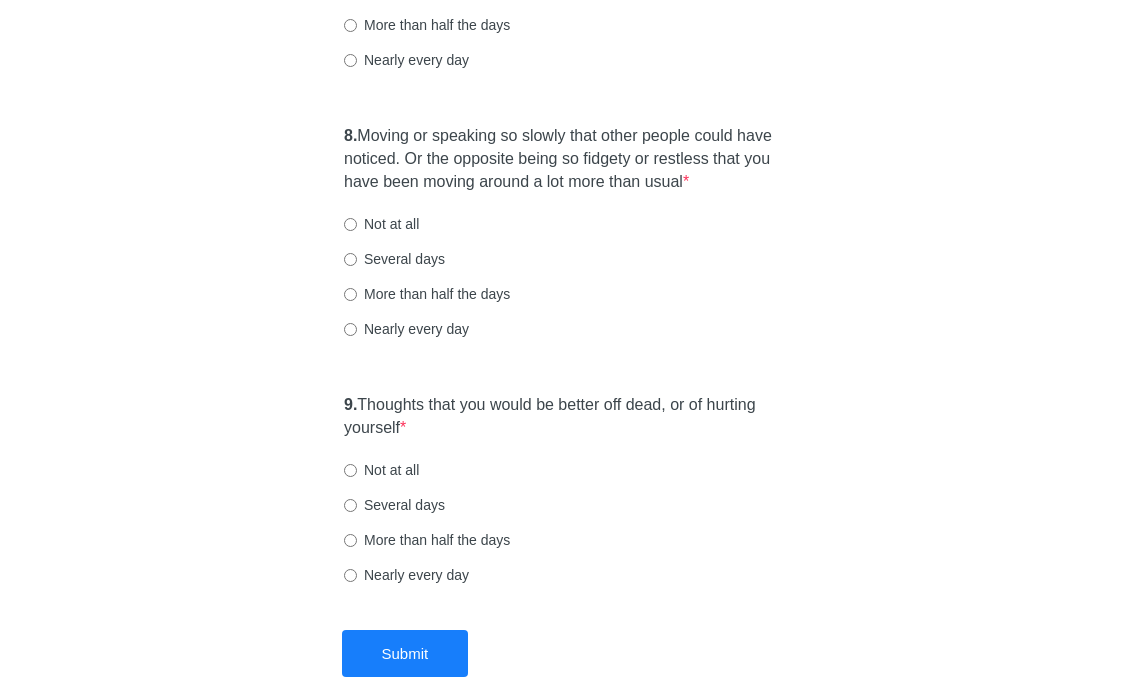 scroll, scrollTop: 1774, scrollLeft: 0, axis: vertical 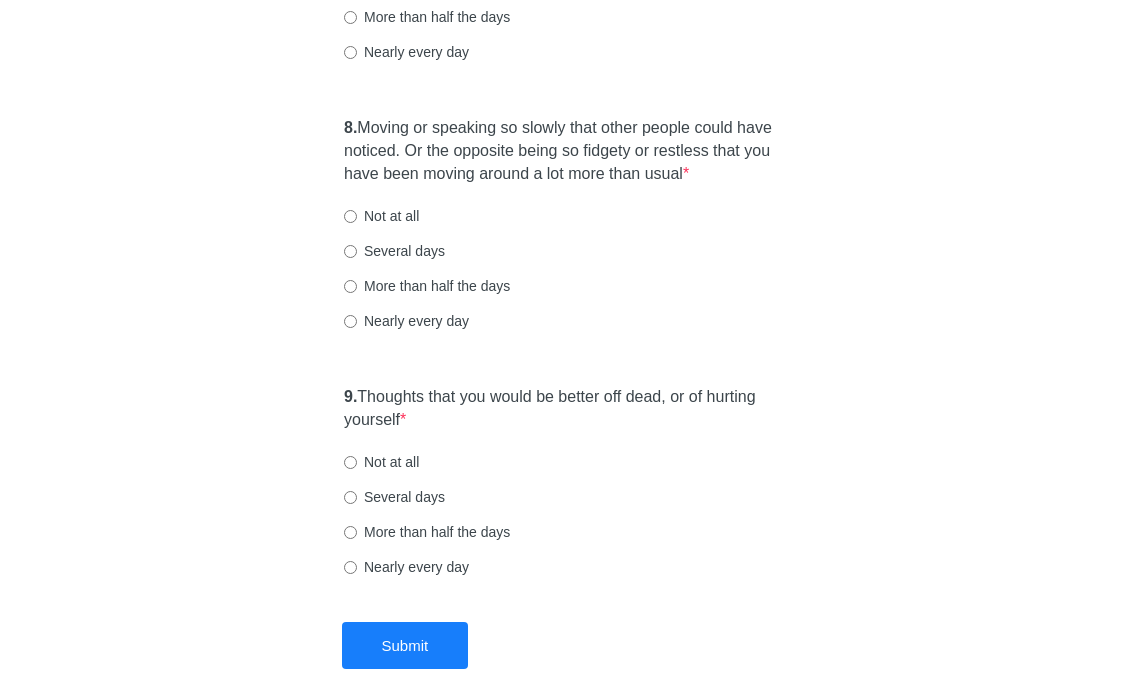 click on "8.  Moving or speaking so slowly that other people could have noticed. Or the opposite being so fidgety or restless that you have been moving around a lot more than usual  * Not at all Several days More than half the days Nearly every day" at bounding box center (561, 234) 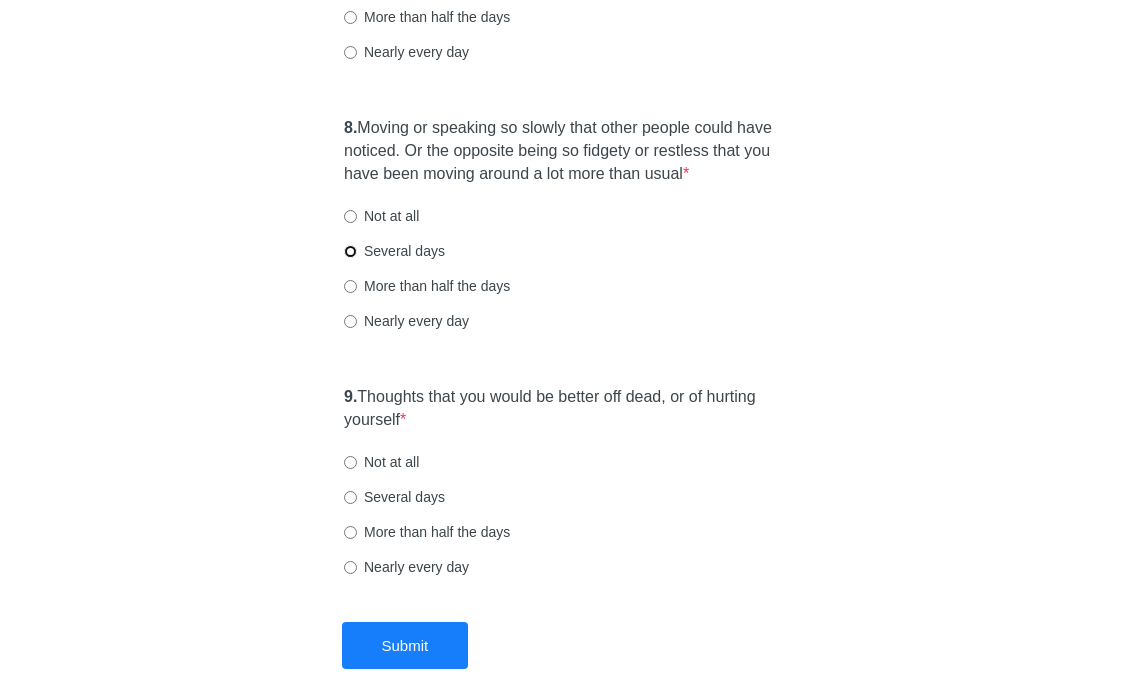 click on "Several days" at bounding box center (350, 251) 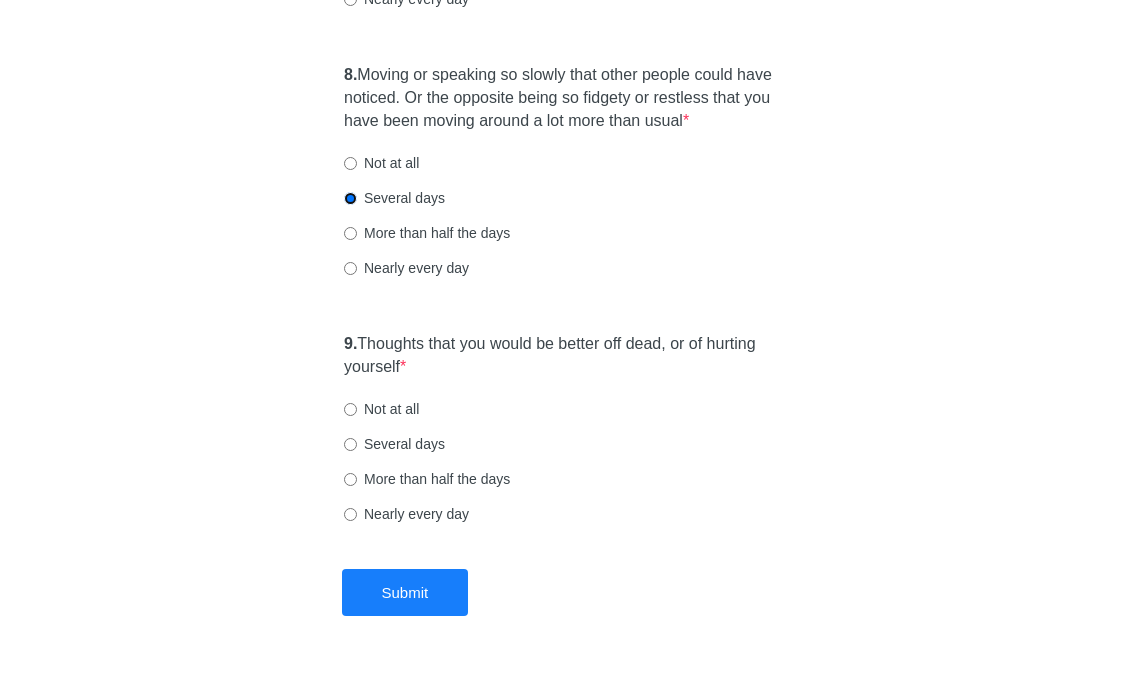 scroll, scrollTop: 1921, scrollLeft: 0, axis: vertical 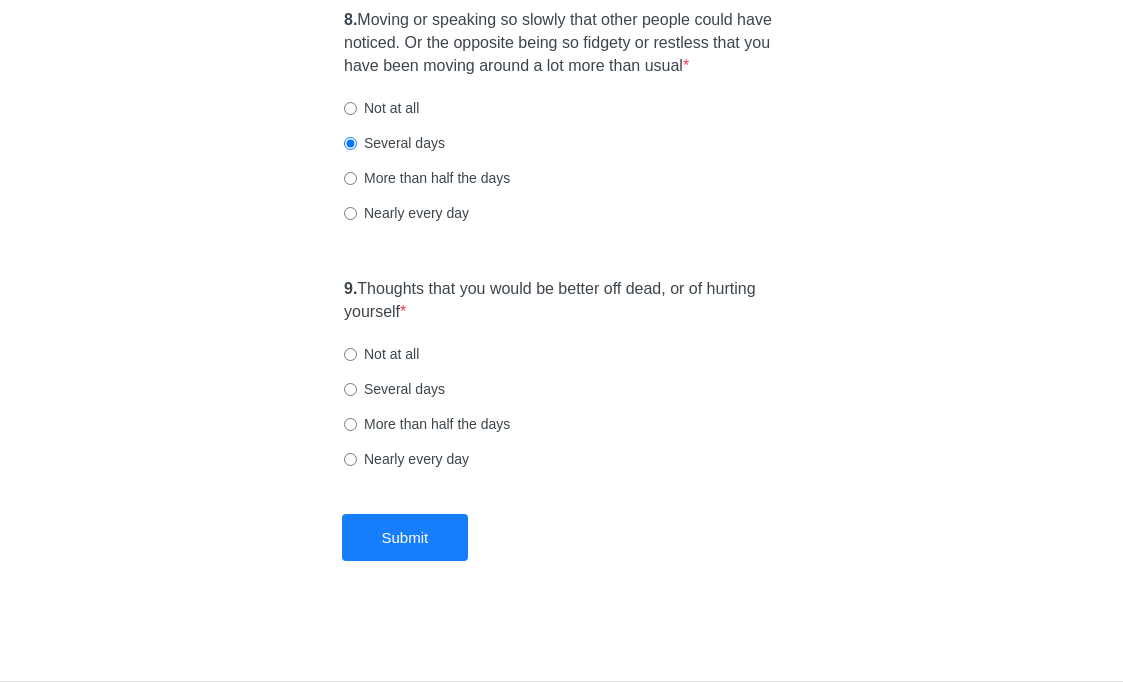 click on "Not at all" at bounding box center [381, 354] 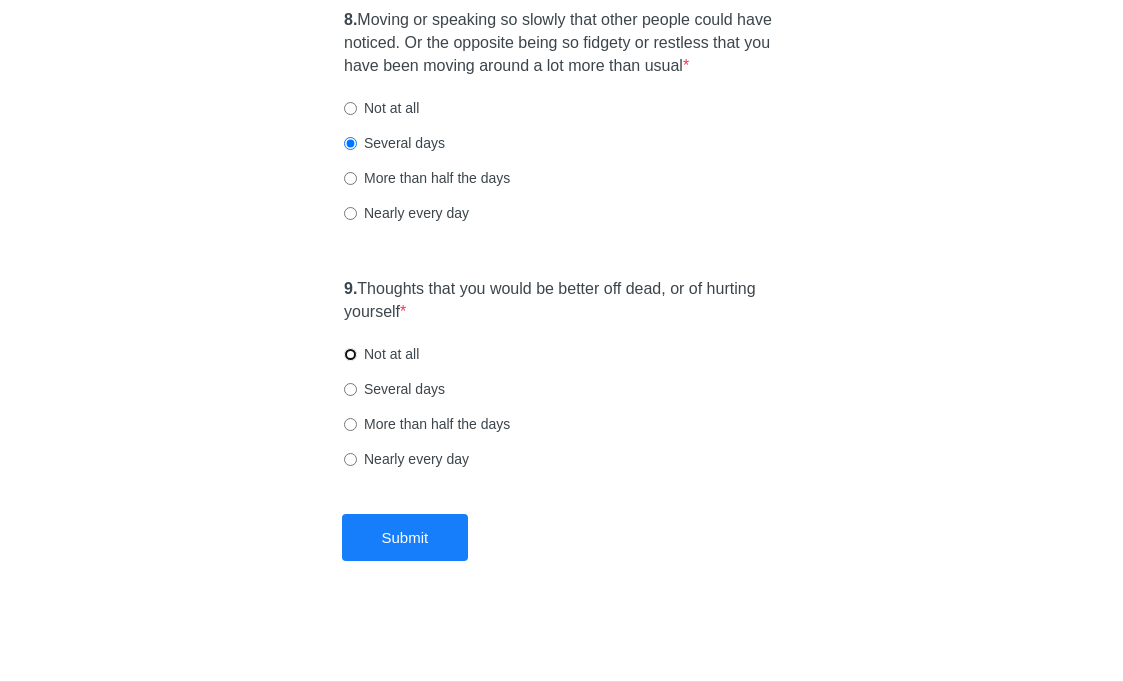 click on "Not at all" at bounding box center [350, 354] 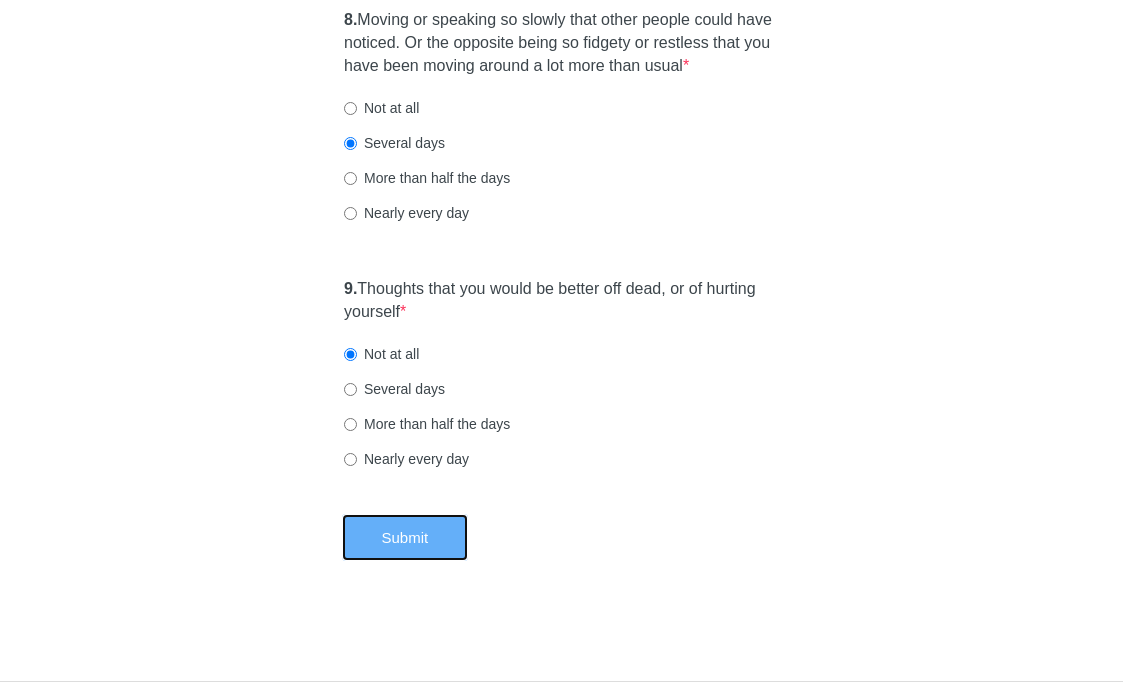 click on "Submit" at bounding box center (405, 537) 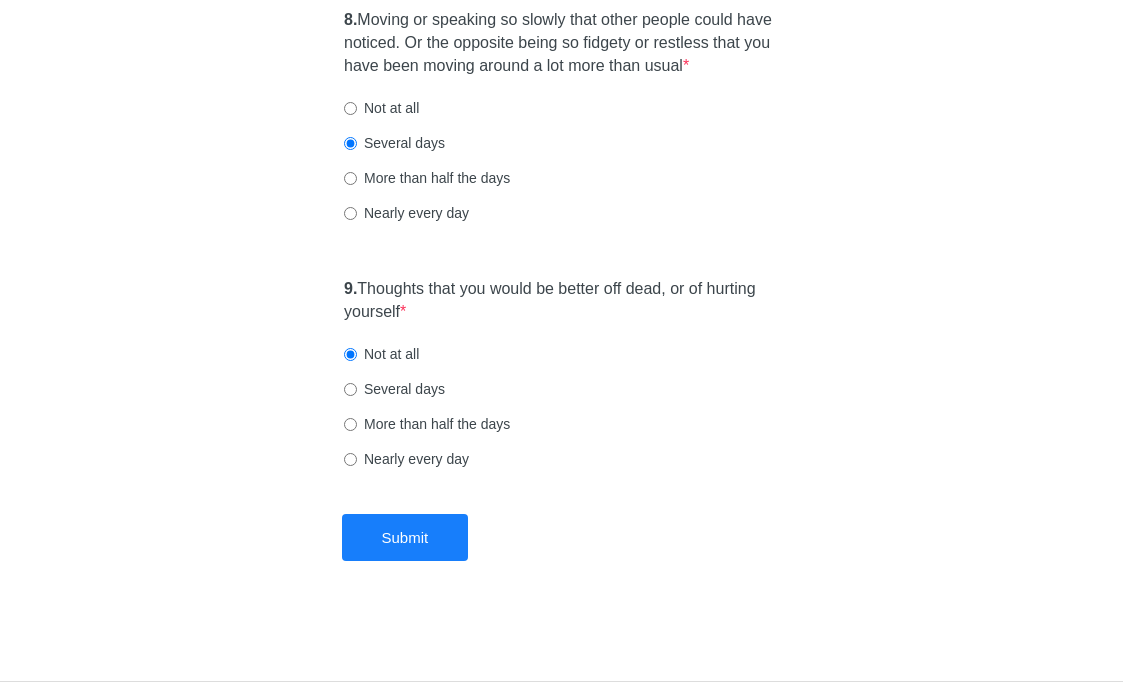 scroll, scrollTop: 0, scrollLeft: 0, axis: both 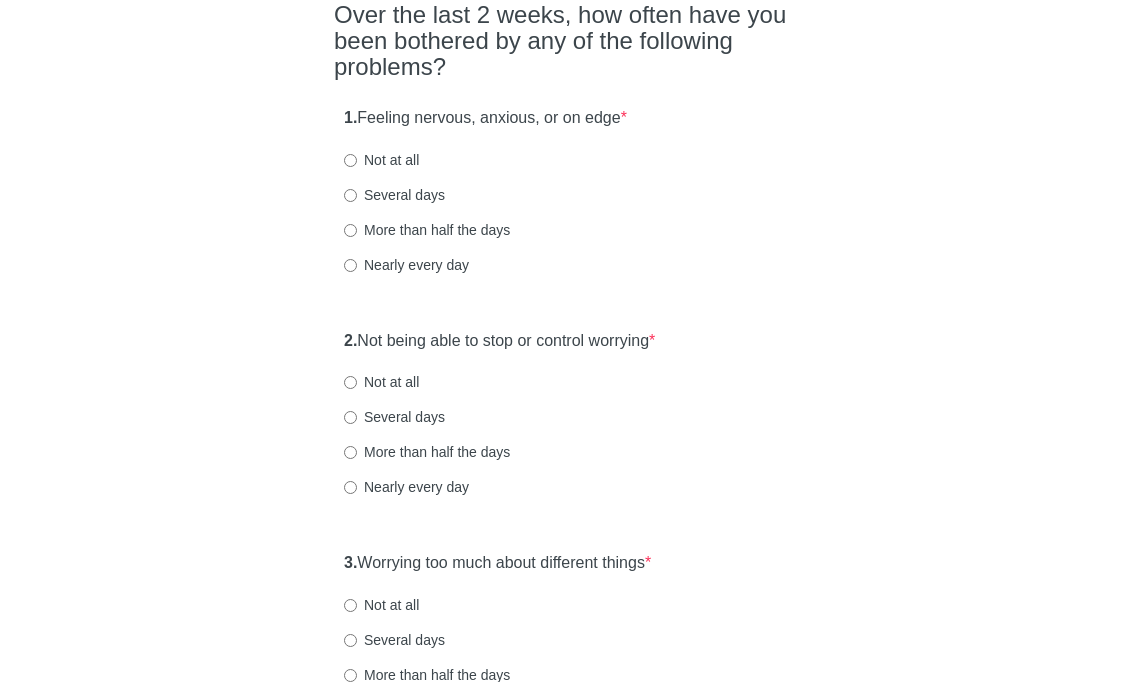 click on "Several days" at bounding box center [394, 195] 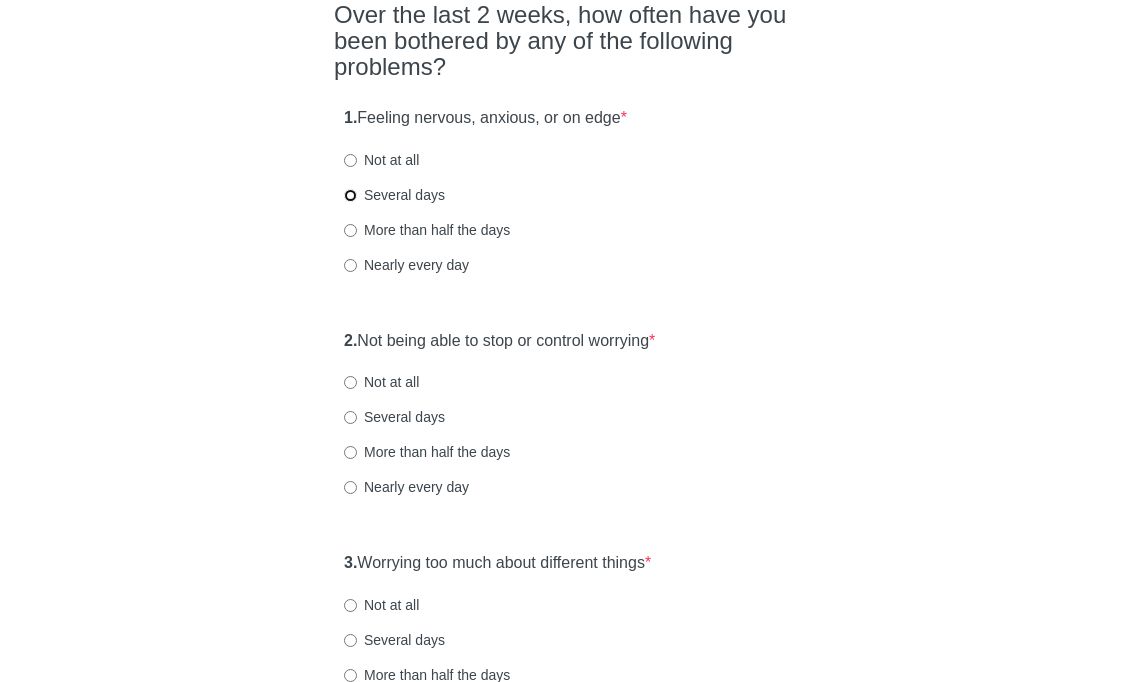 click on "Several days" at bounding box center (350, 195) 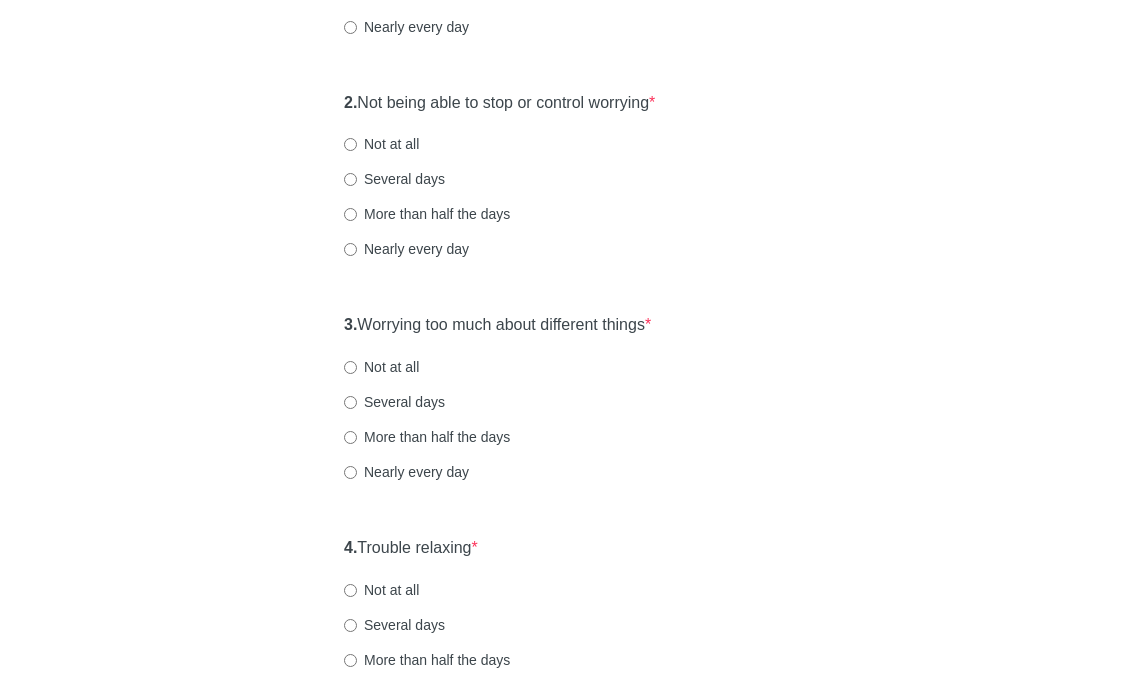 scroll, scrollTop: 429, scrollLeft: 0, axis: vertical 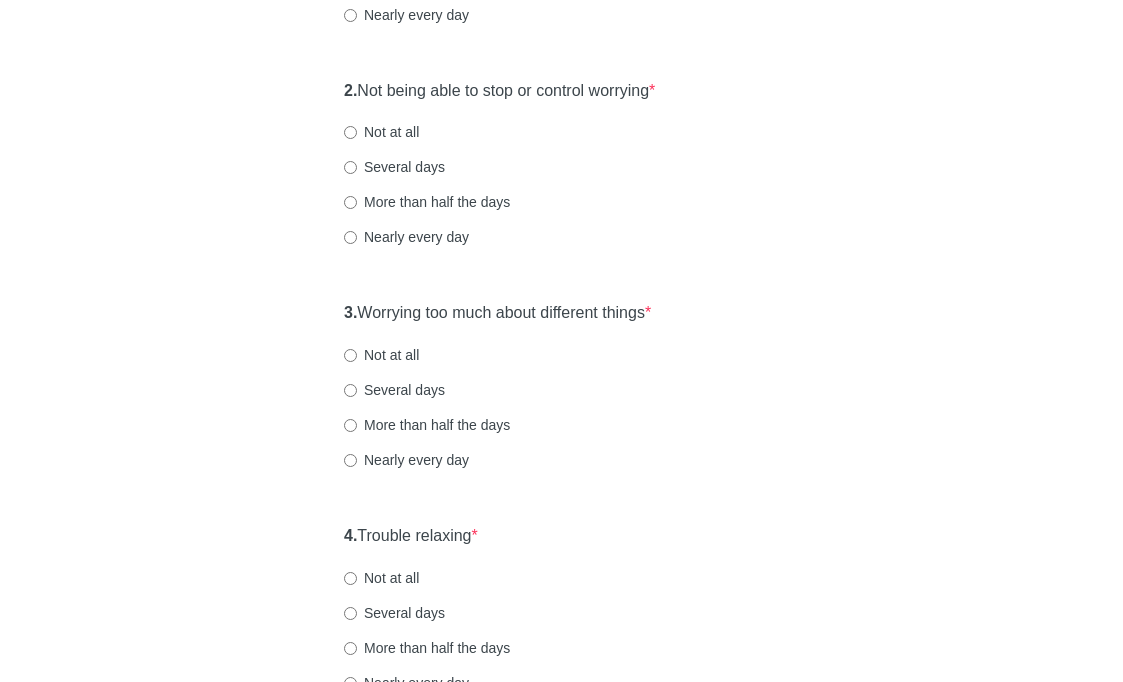 click on "Several days" at bounding box center [394, 167] 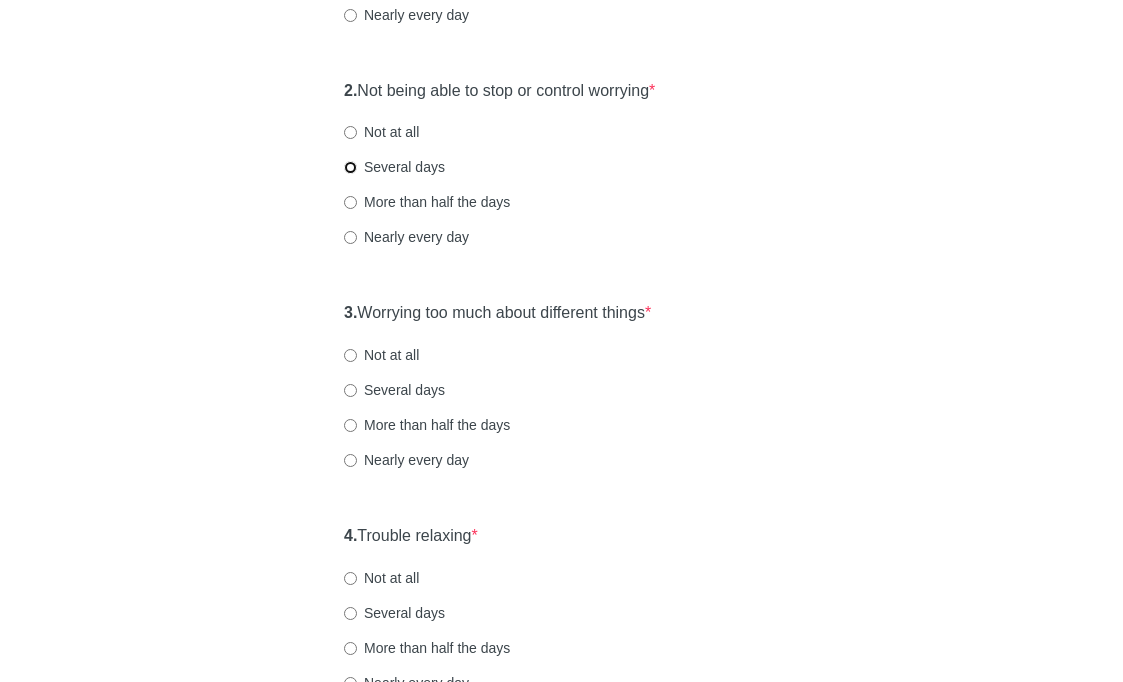 click on "Several days" at bounding box center (350, 167) 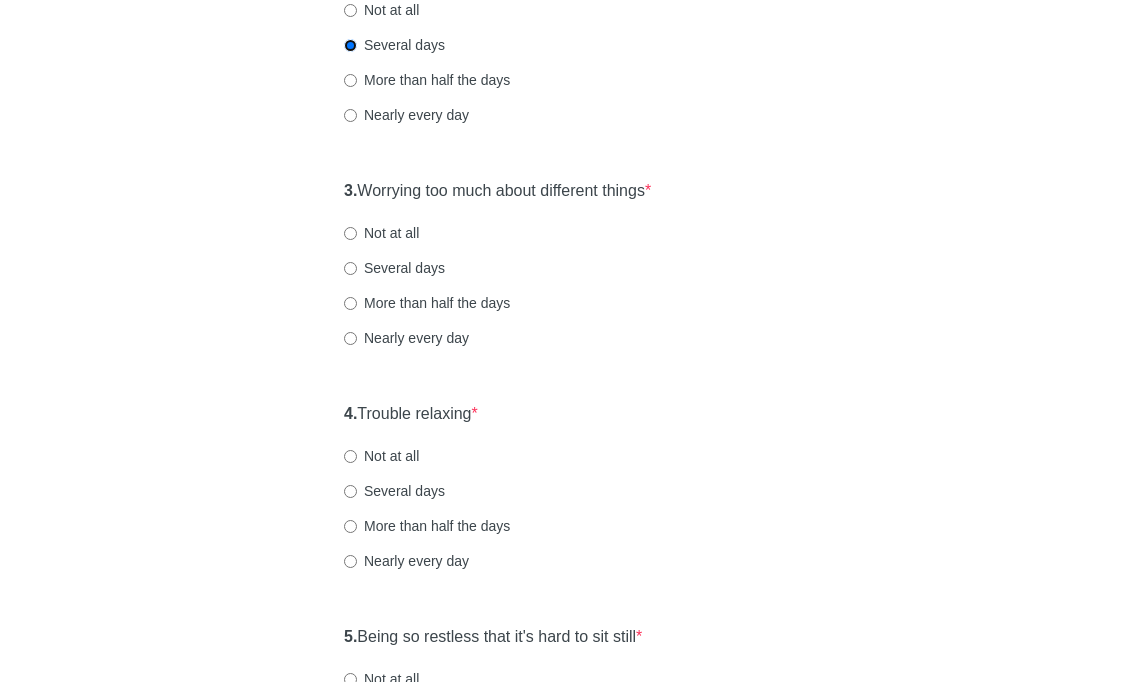 scroll, scrollTop: 577, scrollLeft: 0, axis: vertical 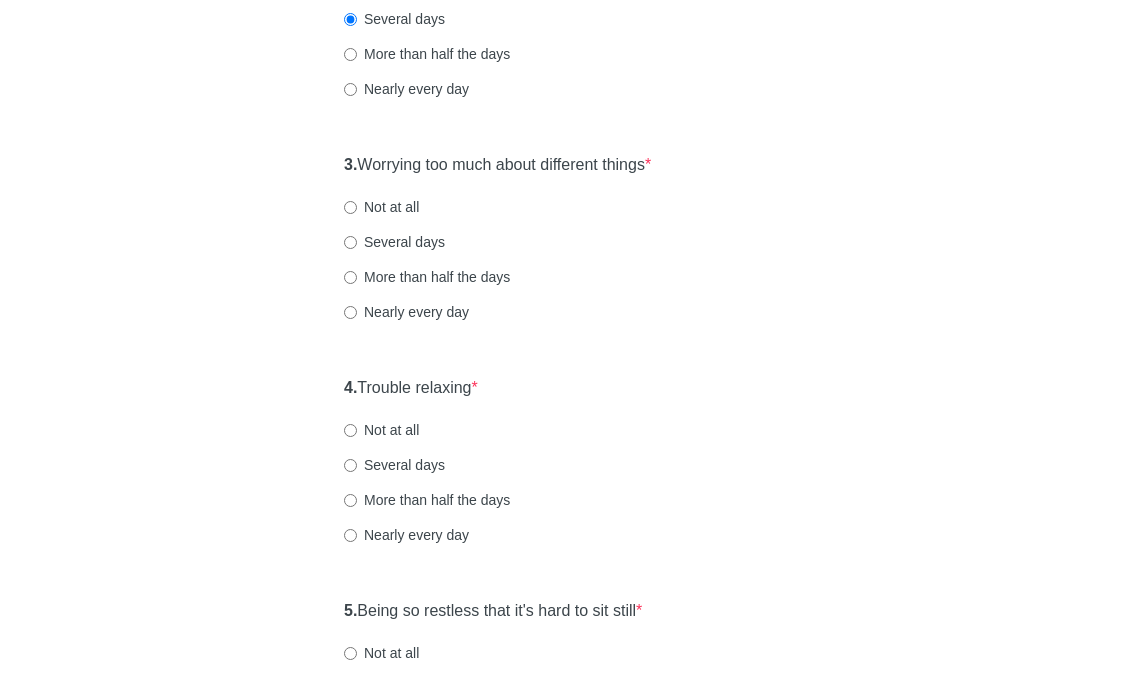 click on "Several days" at bounding box center (394, 242) 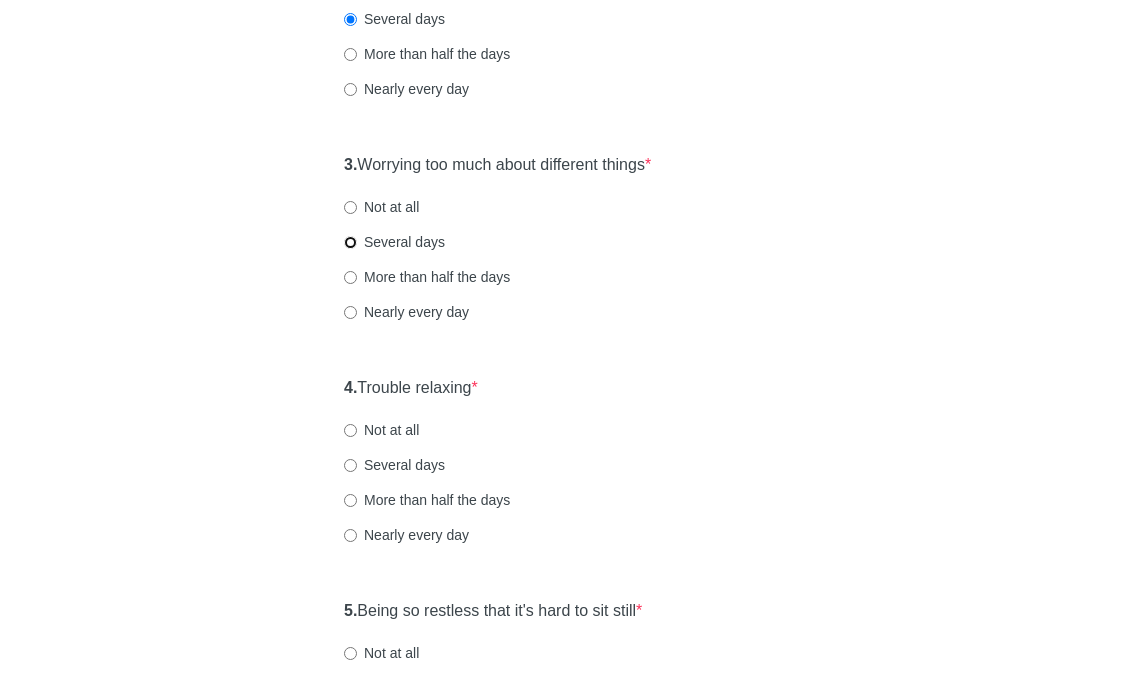 click on "Several days" at bounding box center [350, 242] 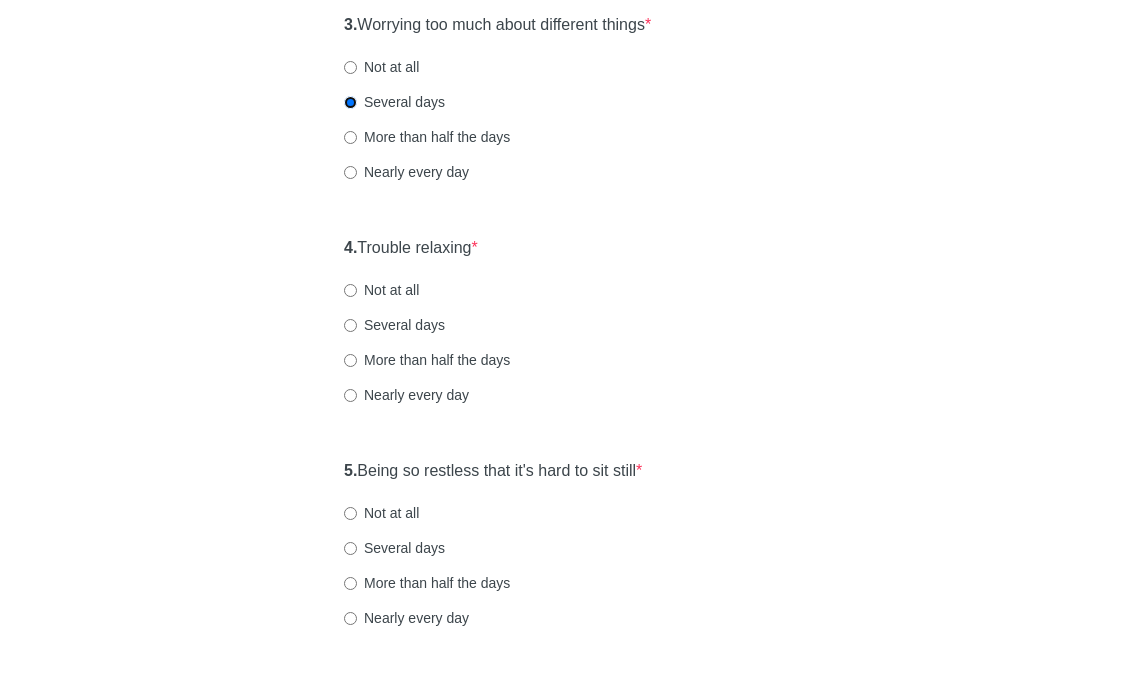scroll, scrollTop: 744, scrollLeft: 0, axis: vertical 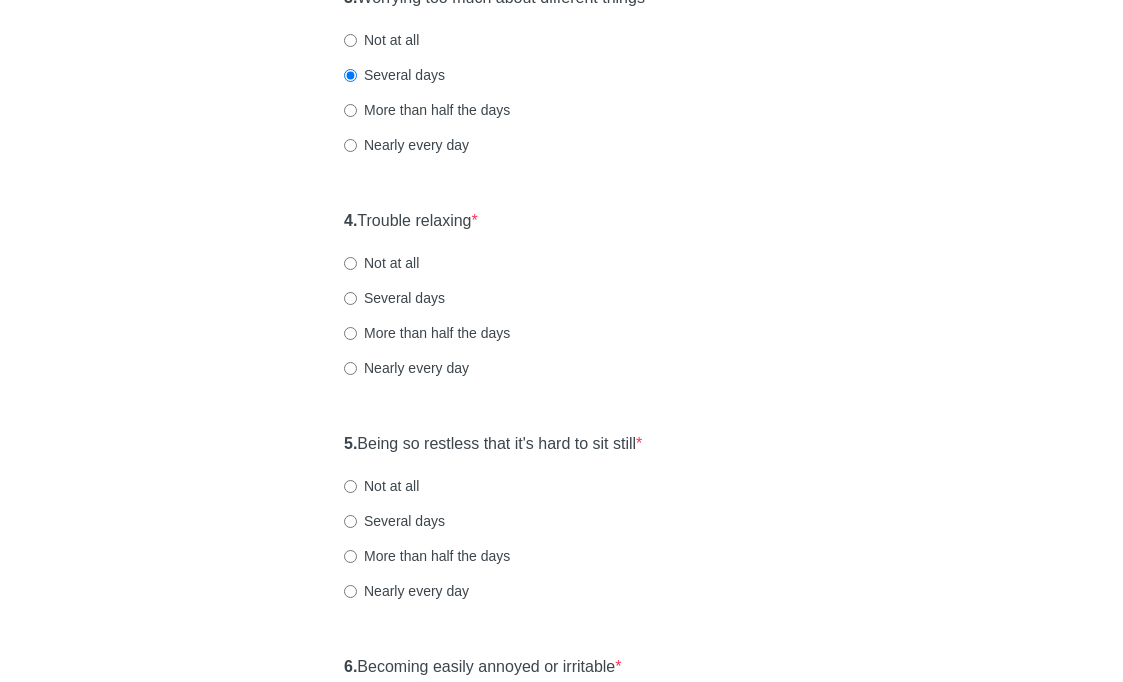 click on "Several days" at bounding box center (394, 298) 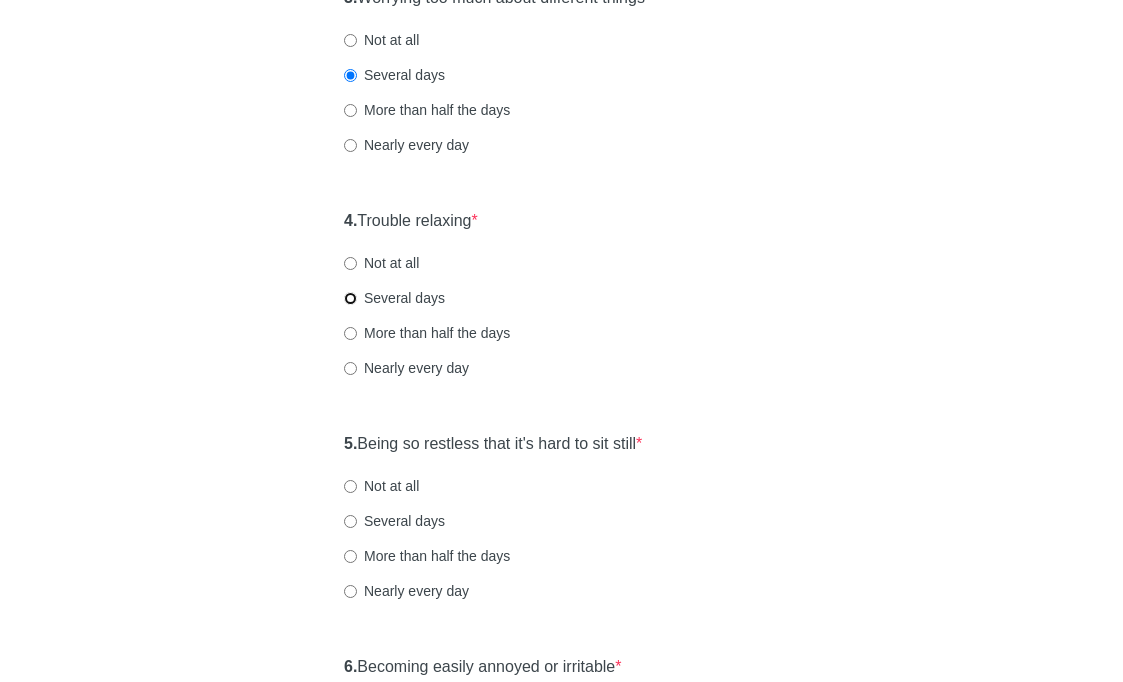 click on "Several days" at bounding box center (350, 298) 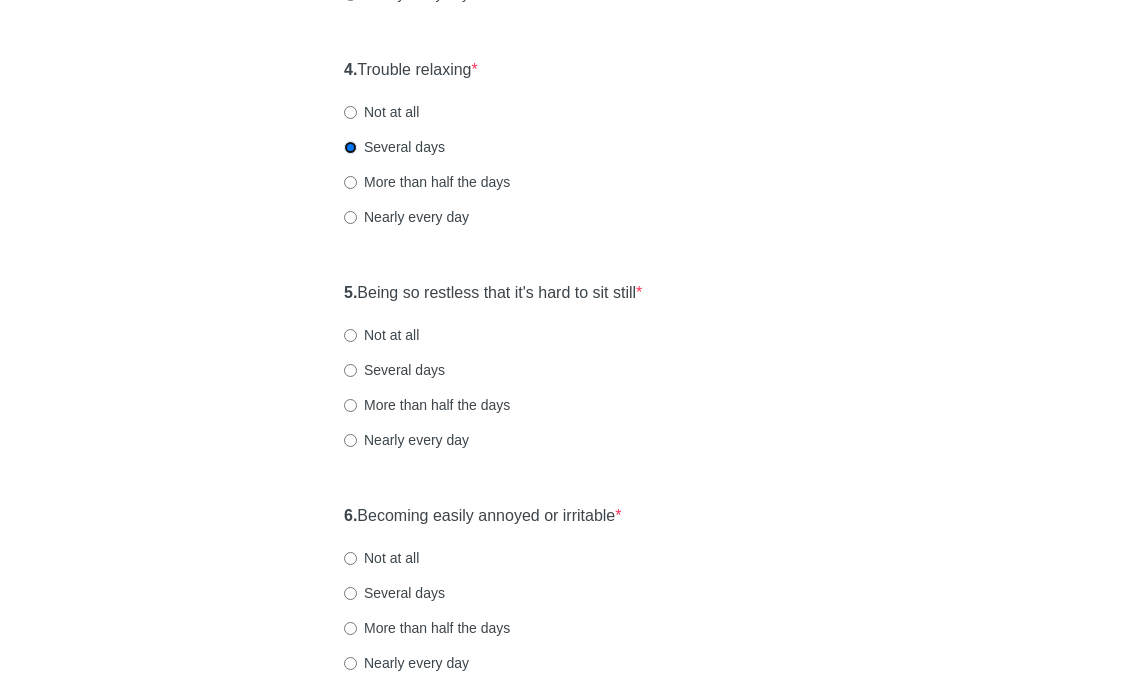scroll, scrollTop: 922, scrollLeft: 0, axis: vertical 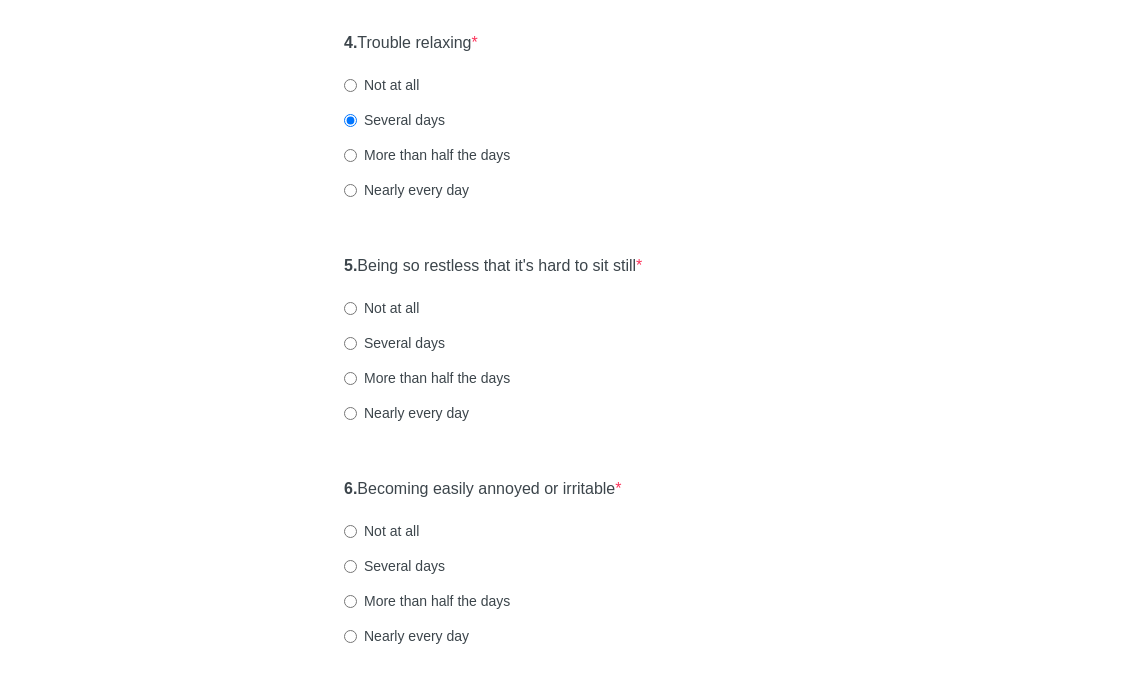 click on "Several days" at bounding box center (394, 343) 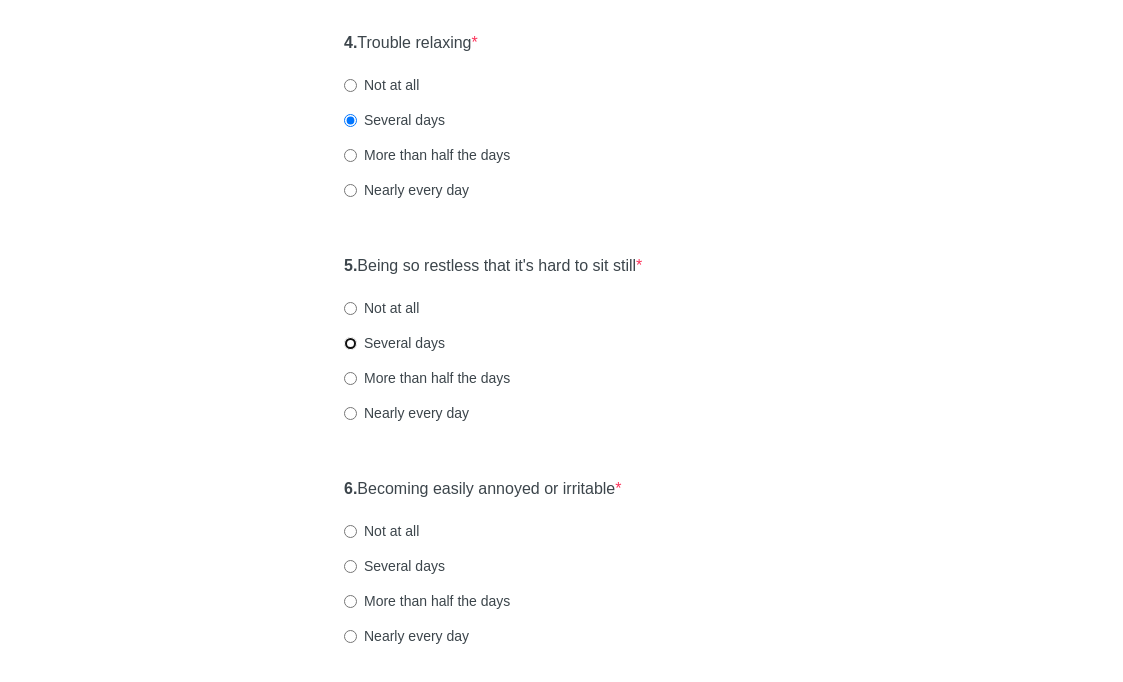 radio on "true" 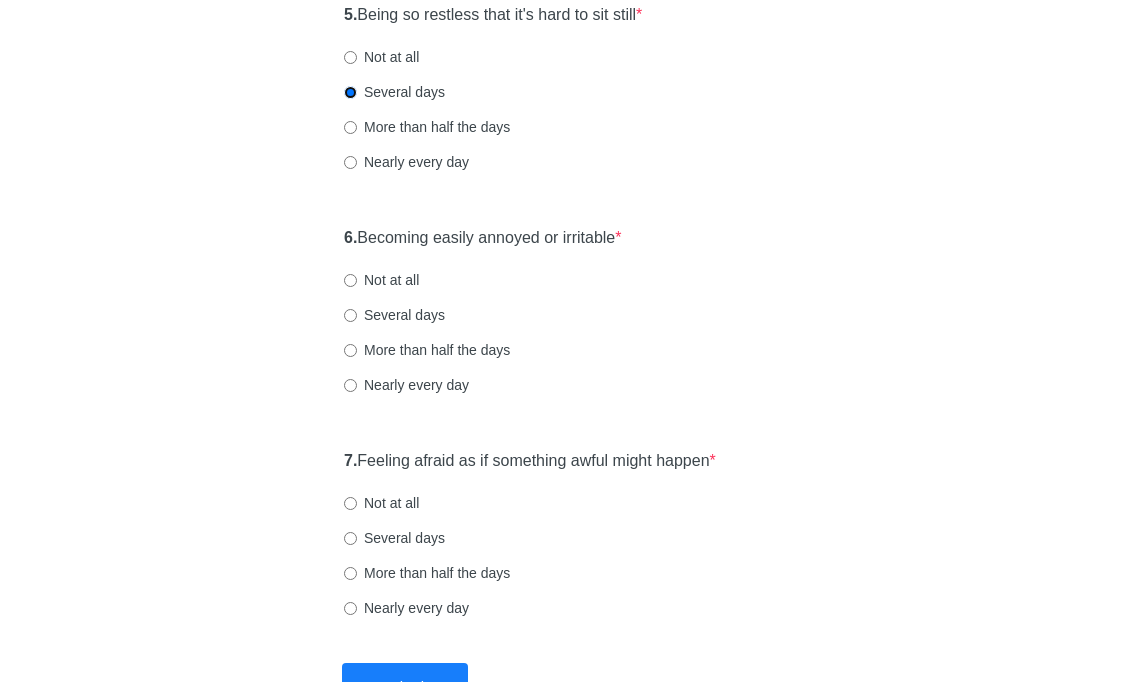 scroll, scrollTop: 1174, scrollLeft: 0, axis: vertical 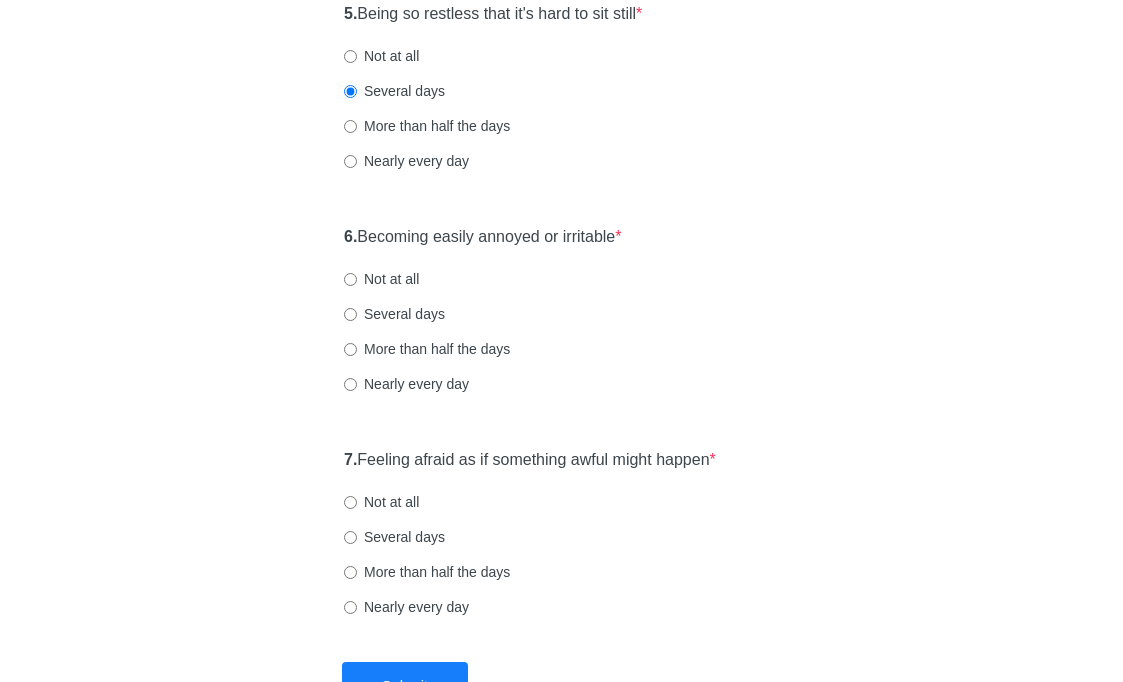 click on "More than half the days" at bounding box center (427, 349) 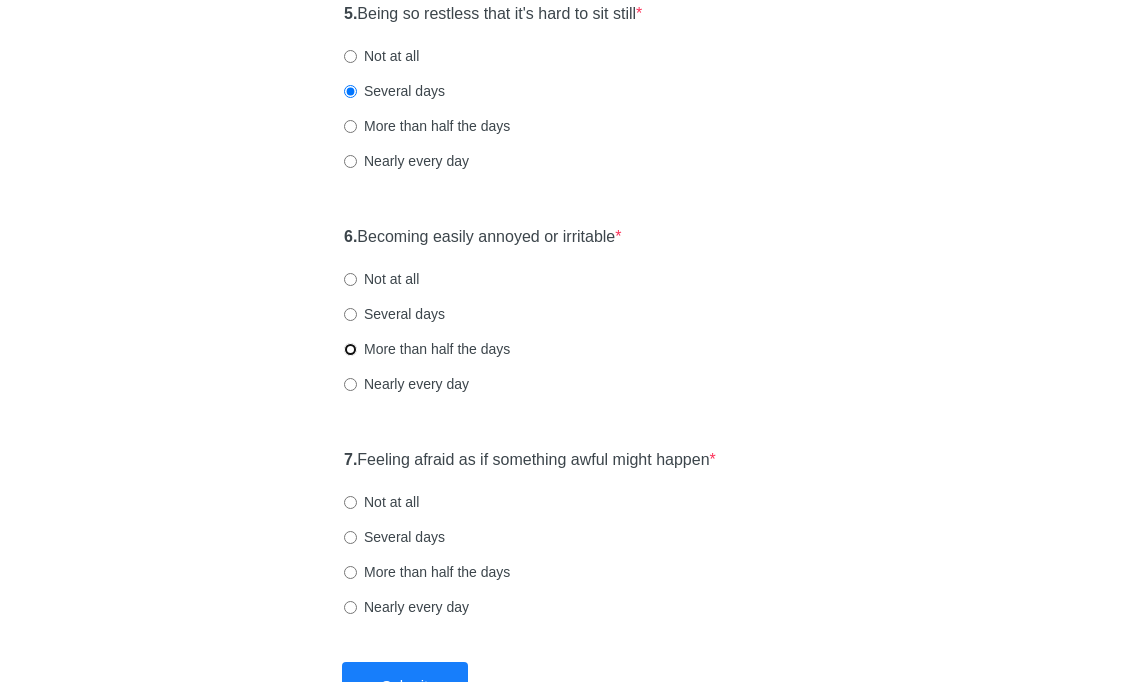 click on "More than half the days" at bounding box center (350, 349) 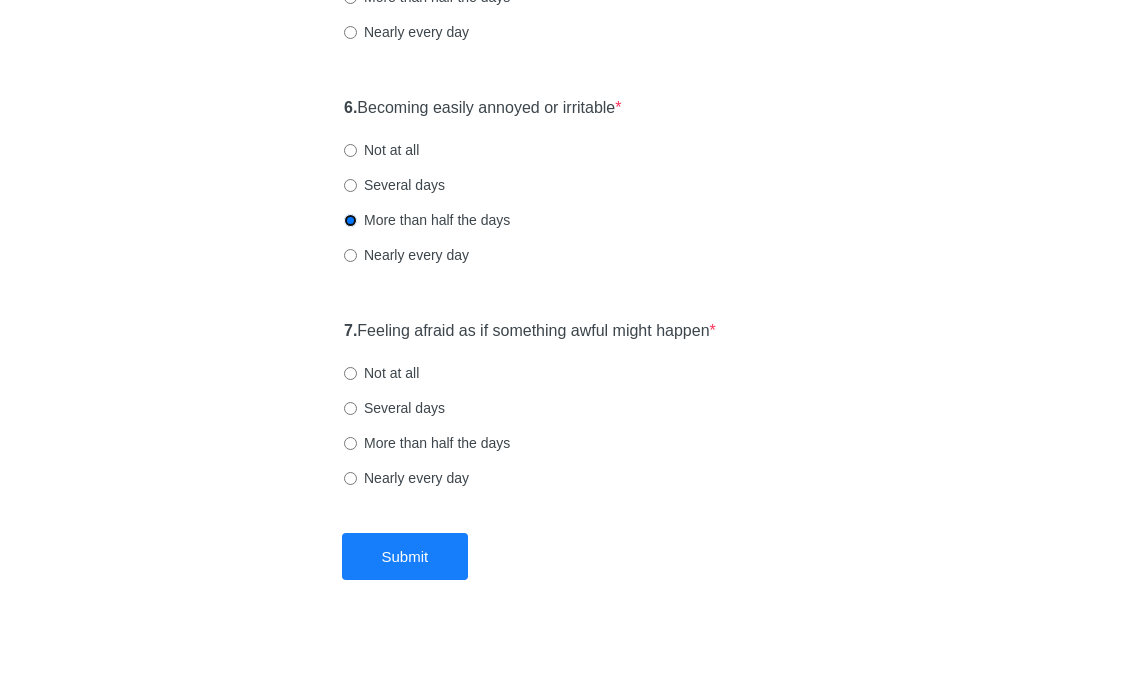 scroll, scrollTop: 1305, scrollLeft: 0, axis: vertical 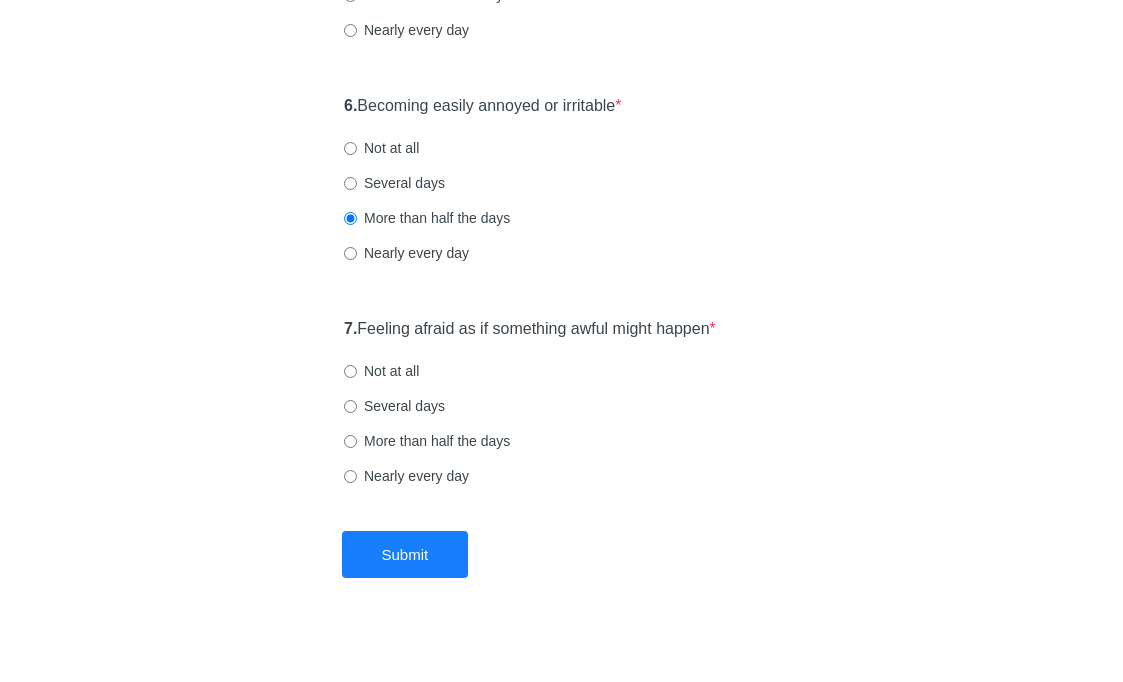 click on "Several days" at bounding box center [394, 406] 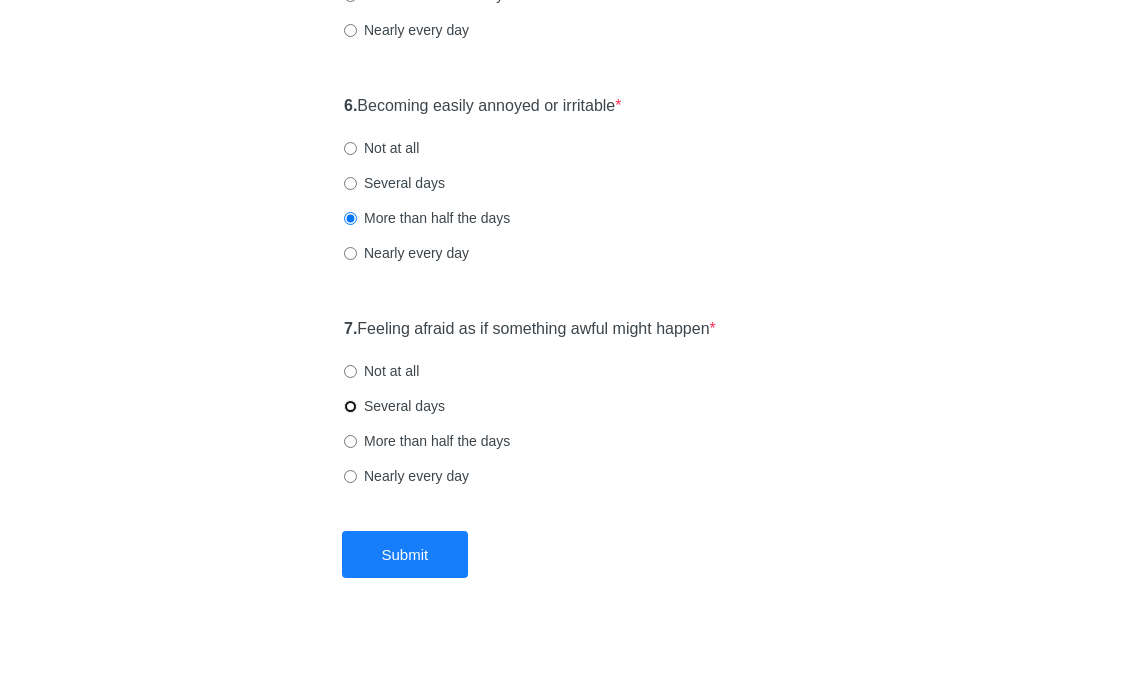 click on "Several days" at bounding box center (350, 406) 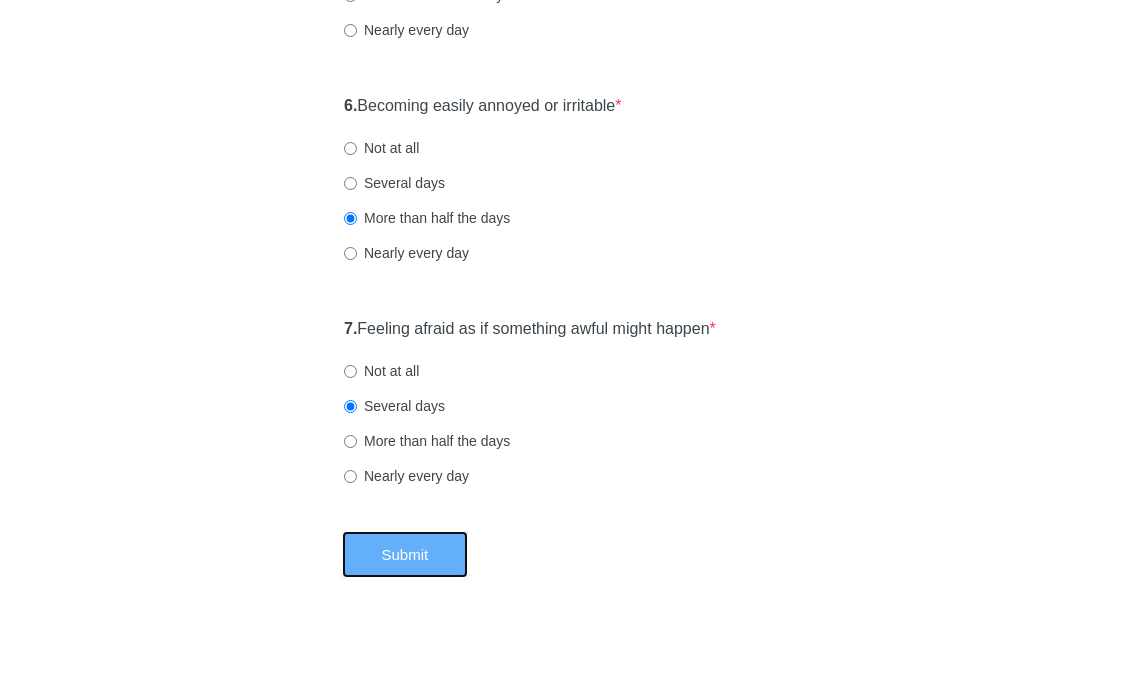 click on "Submit" at bounding box center [405, 554] 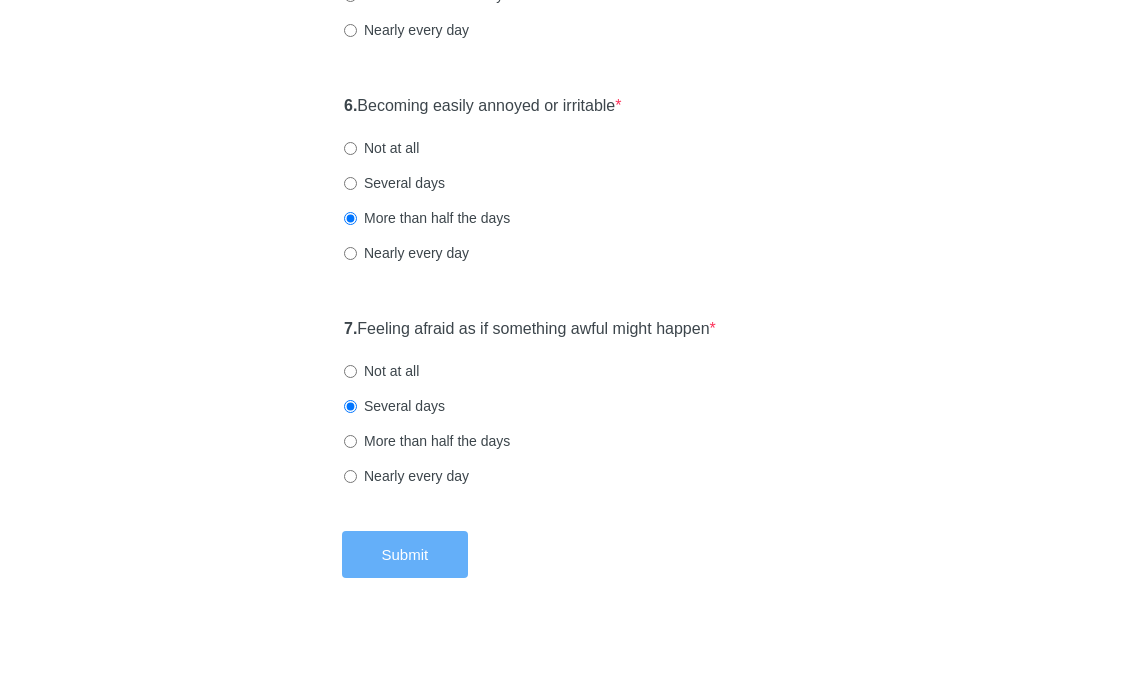 scroll, scrollTop: 0, scrollLeft: 0, axis: both 